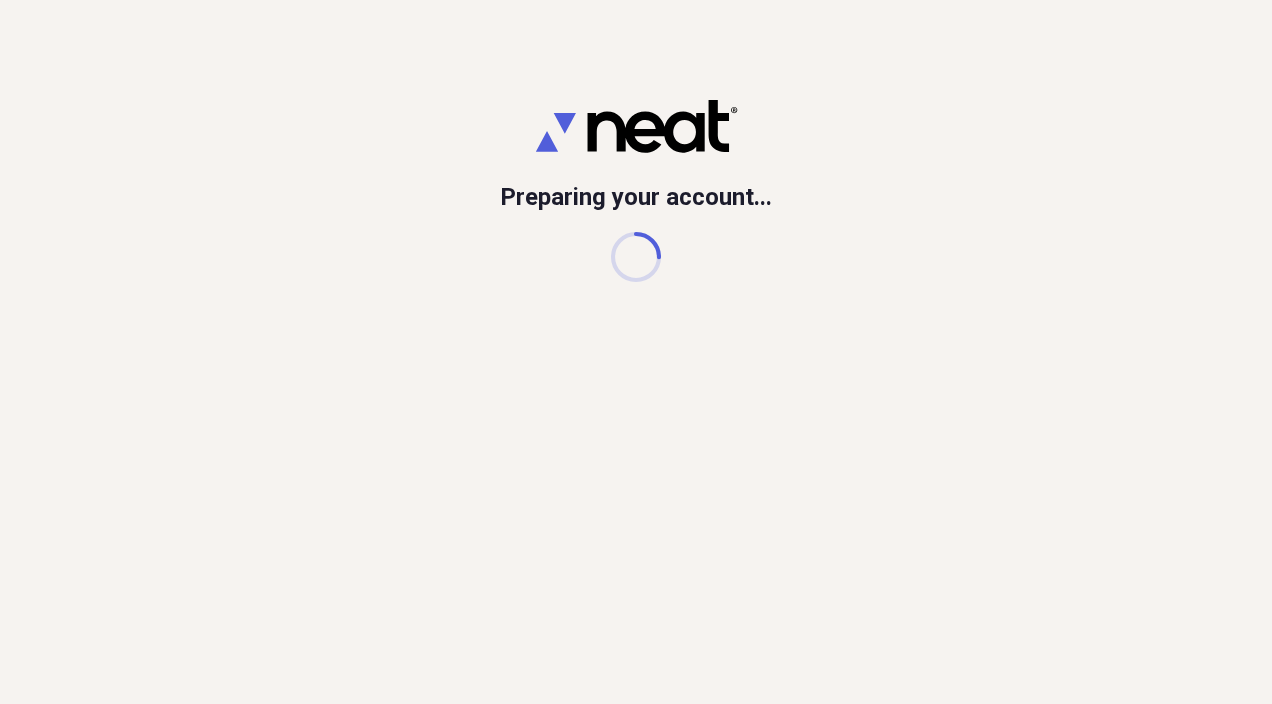 scroll, scrollTop: 0, scrollLeft: 0, axis: both 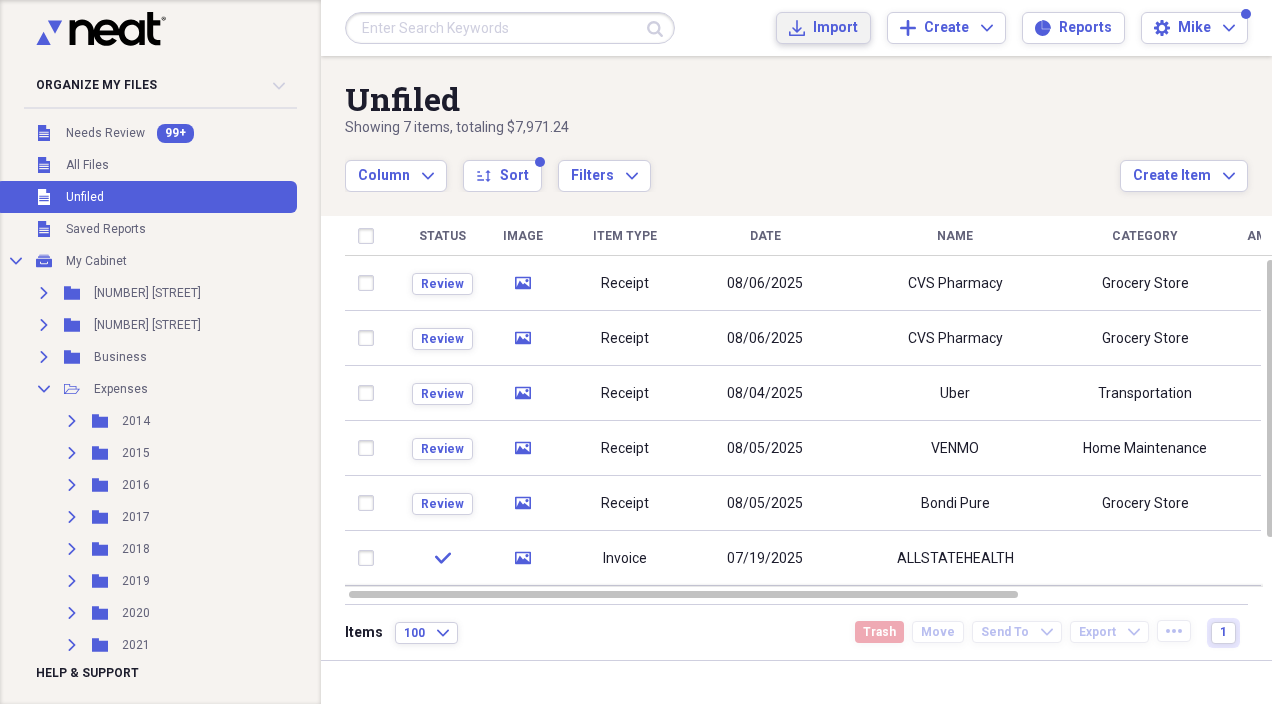 click on "Import" 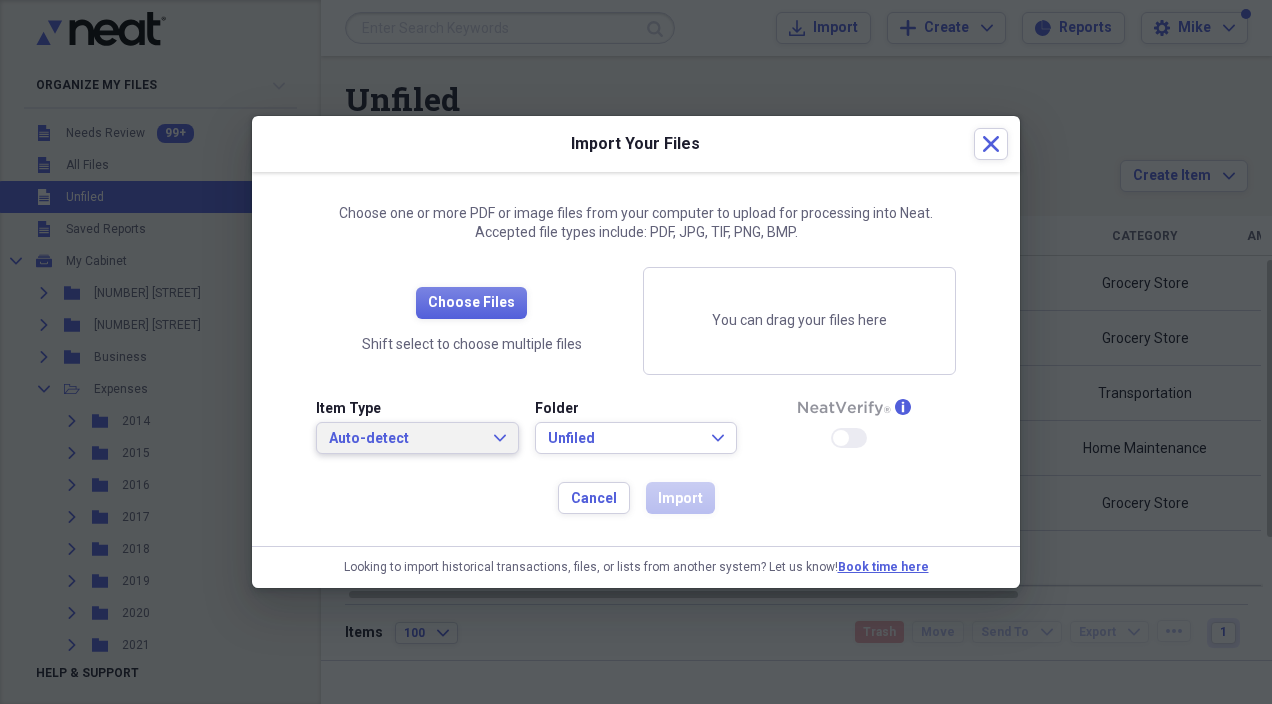 click on "Auto-detect" at bounding box center [405, 439] 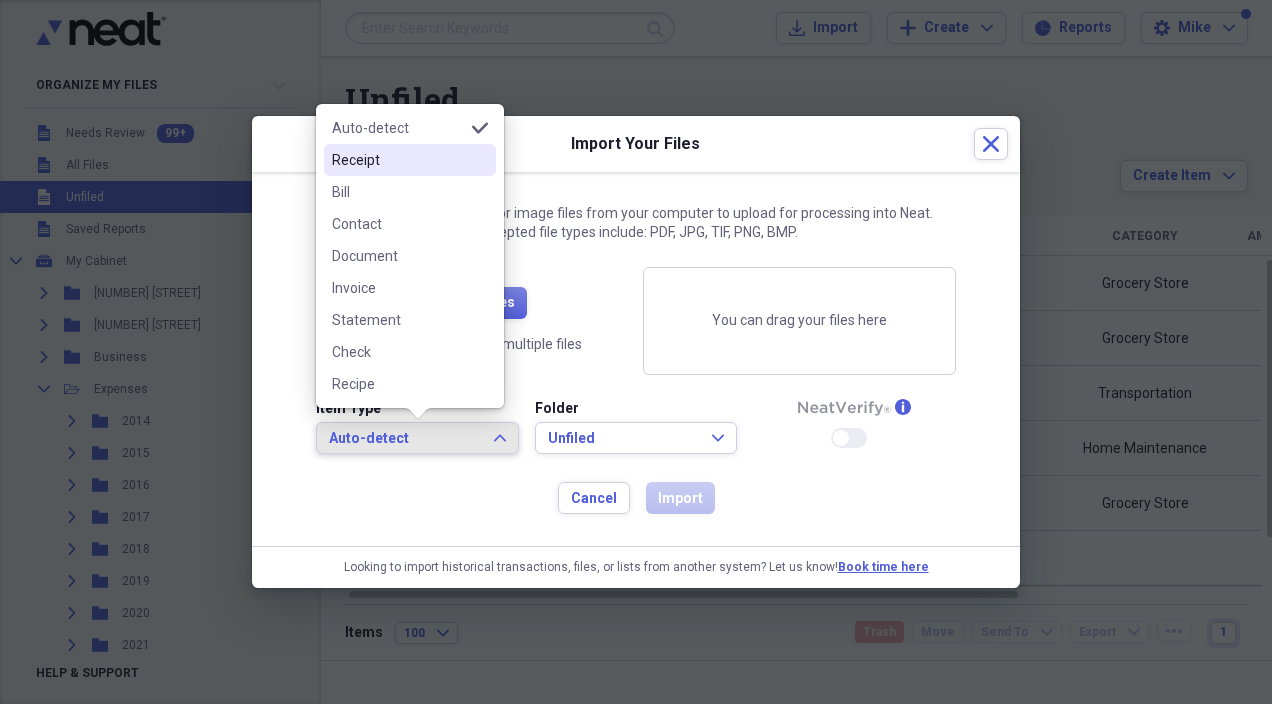 click on "Receipt" at bounding box center (410, 160) 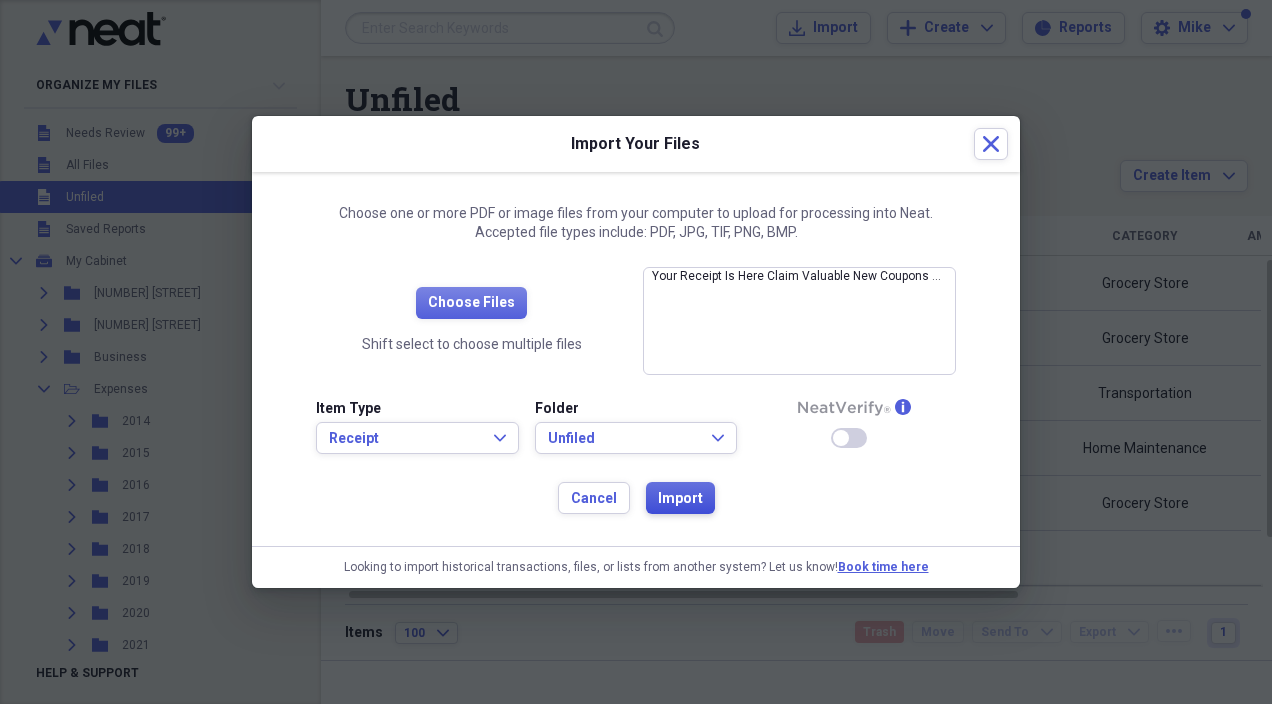 click on "Import" at bounding box center (680, 499) 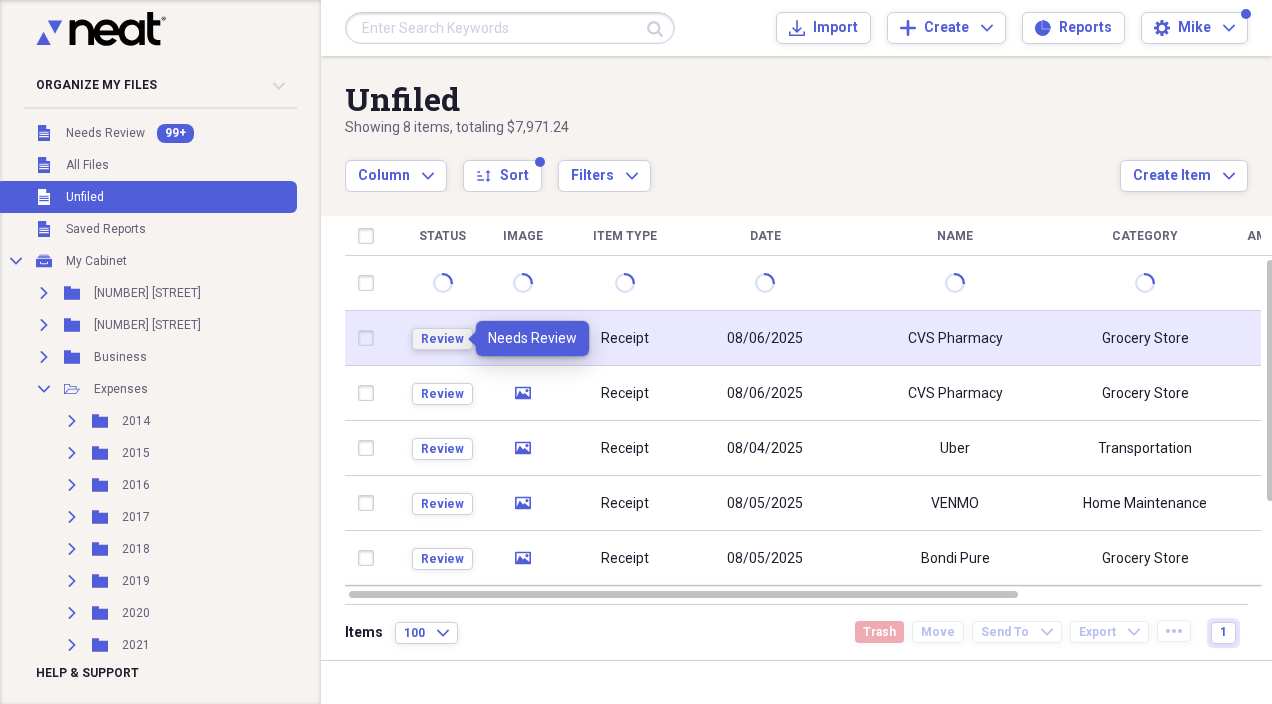 click on "Review" at bounding box center (442, 339) 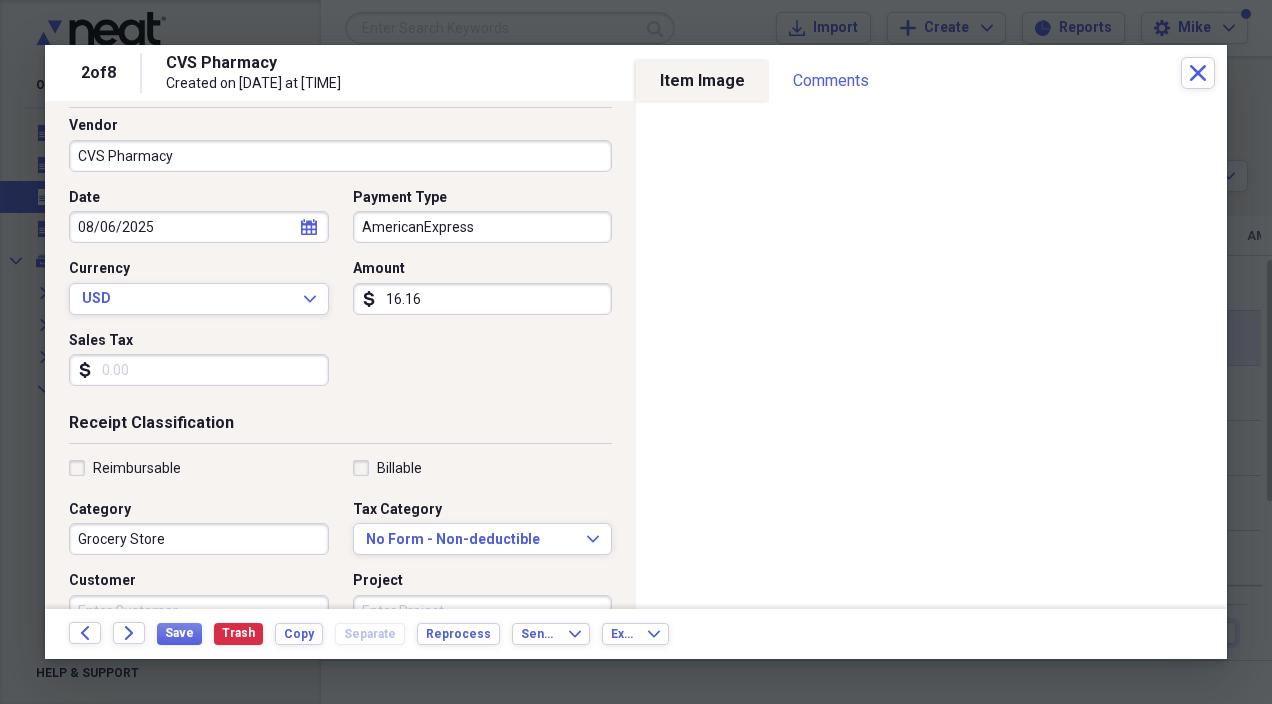 scroll, scrollTop: 132, scrollLeft: 0, axis: vertical 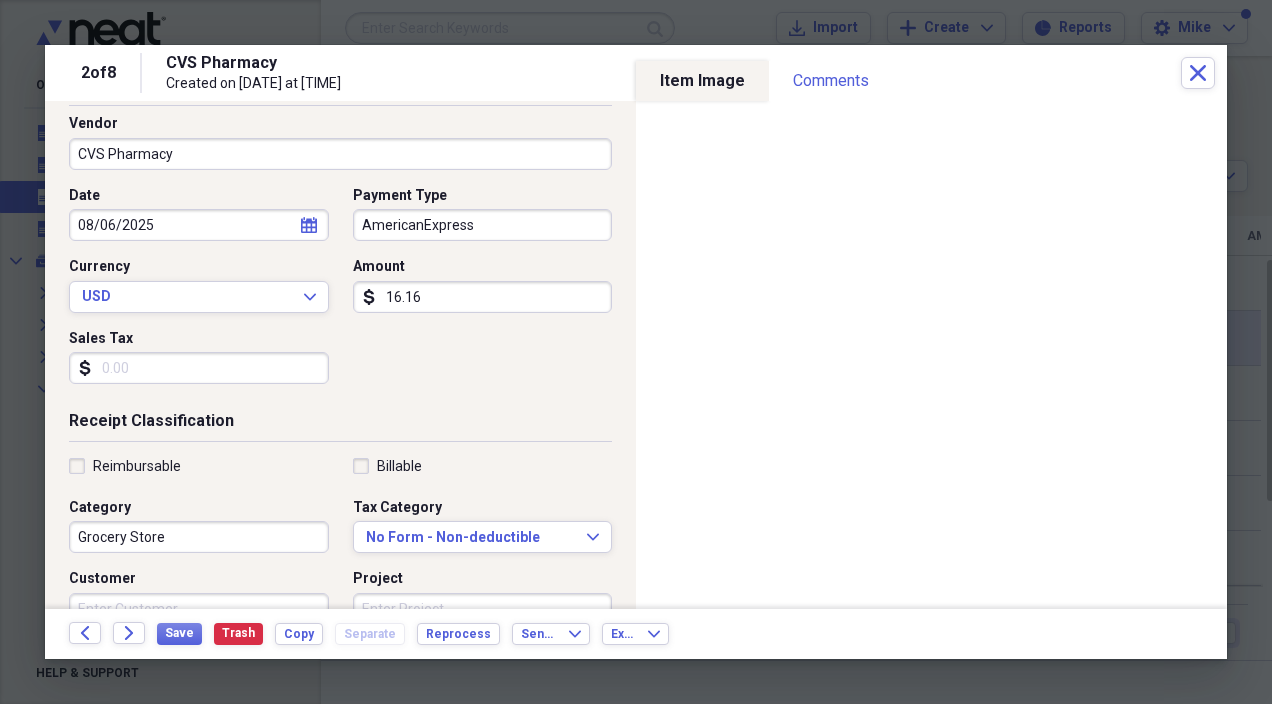 click on "Grocery Store" at bounding box center [199, 537] 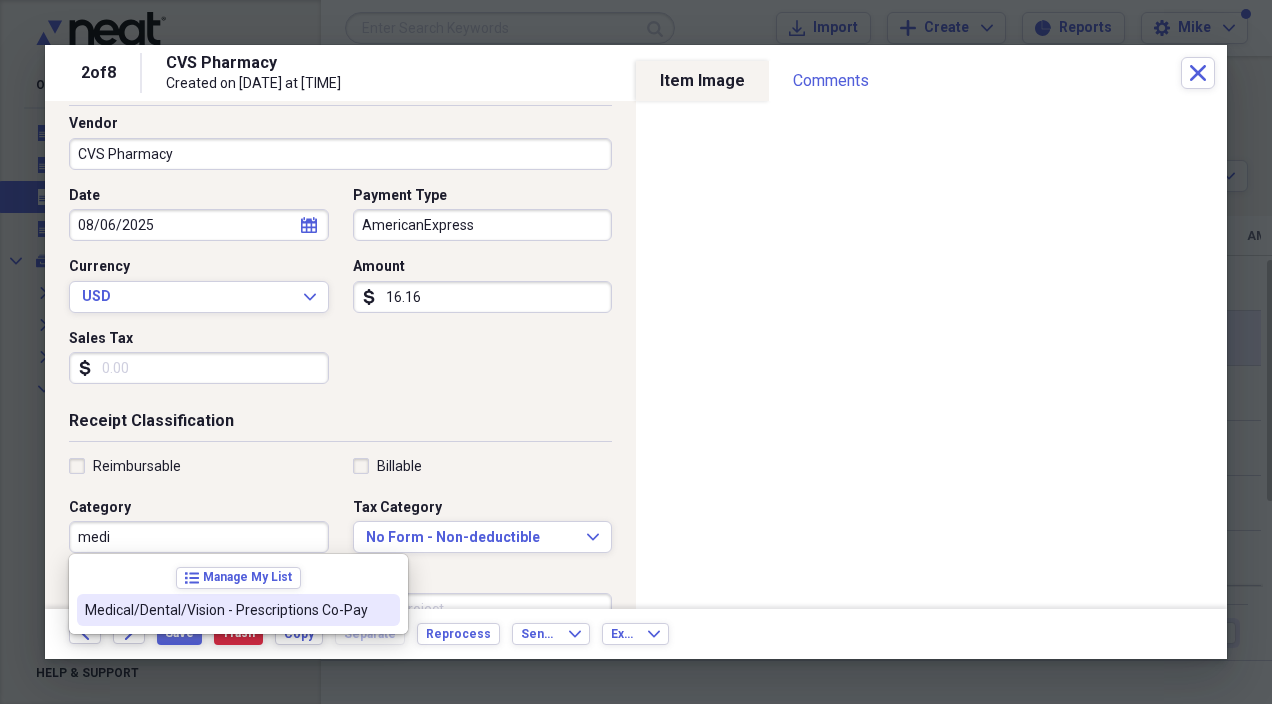 click on "Medical/Dental/Vision - Prescriptions Co-Pay" at bounding box center (226, 610) 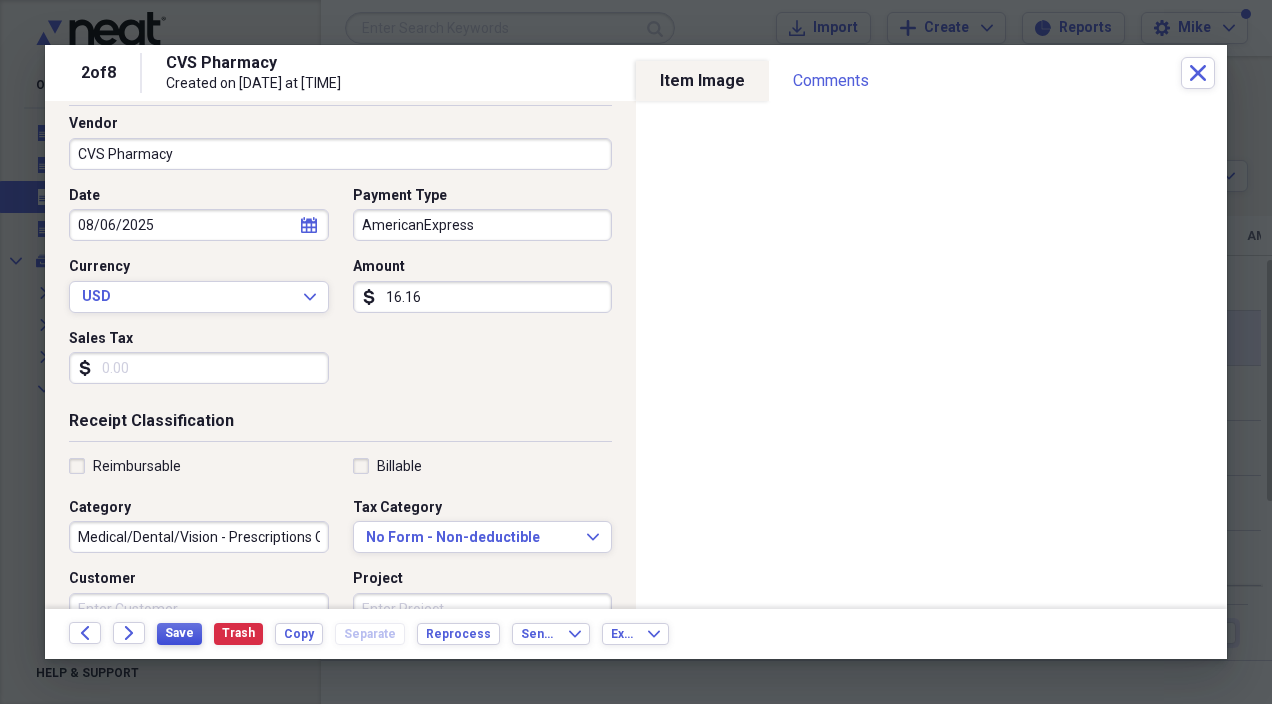click on "Save" at bounding box center (179, 633) 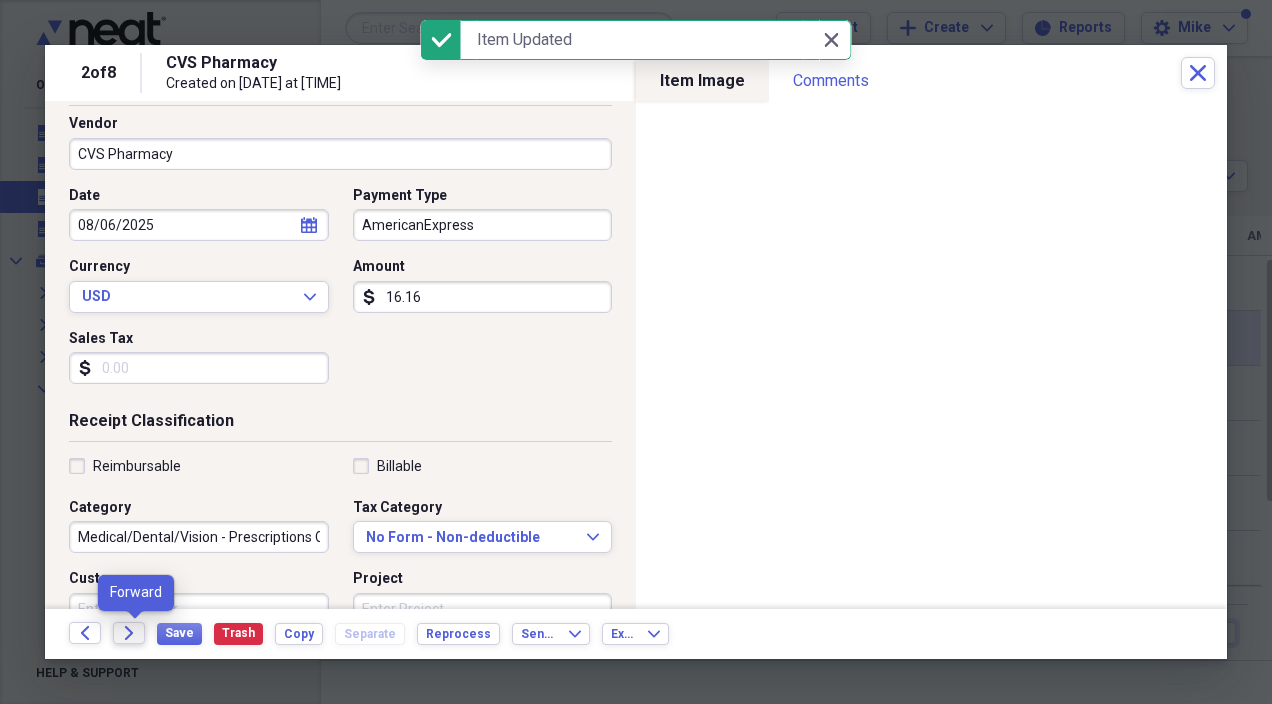 click on "Forward" 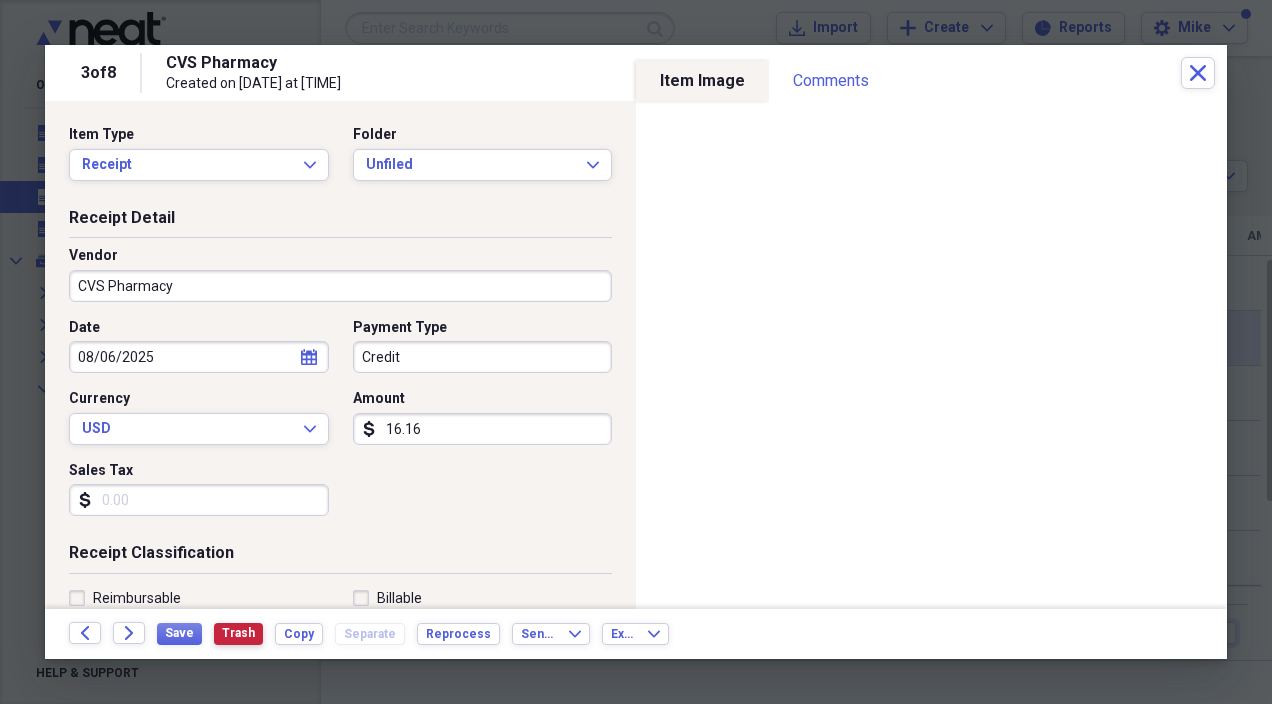 click on "Trash" at bounding box center [238, 633] 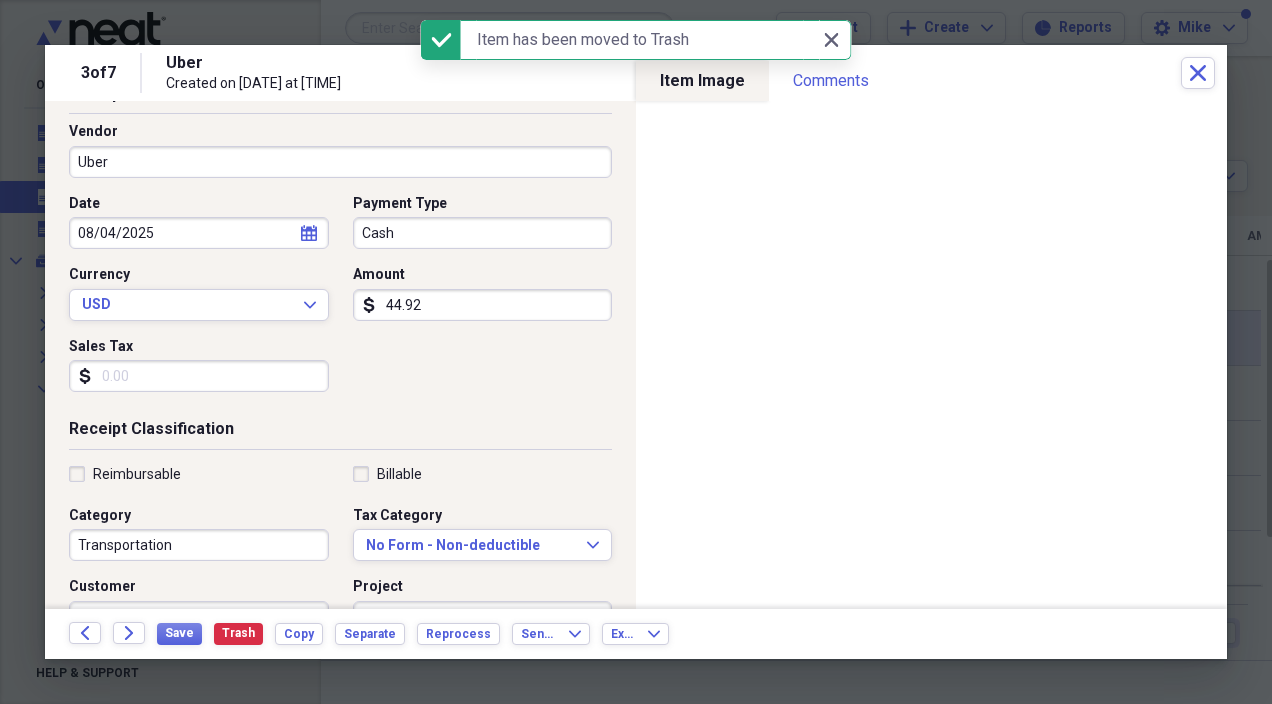 scroll, scrollTop: 125, scrollLeft: 0, axis: vertical 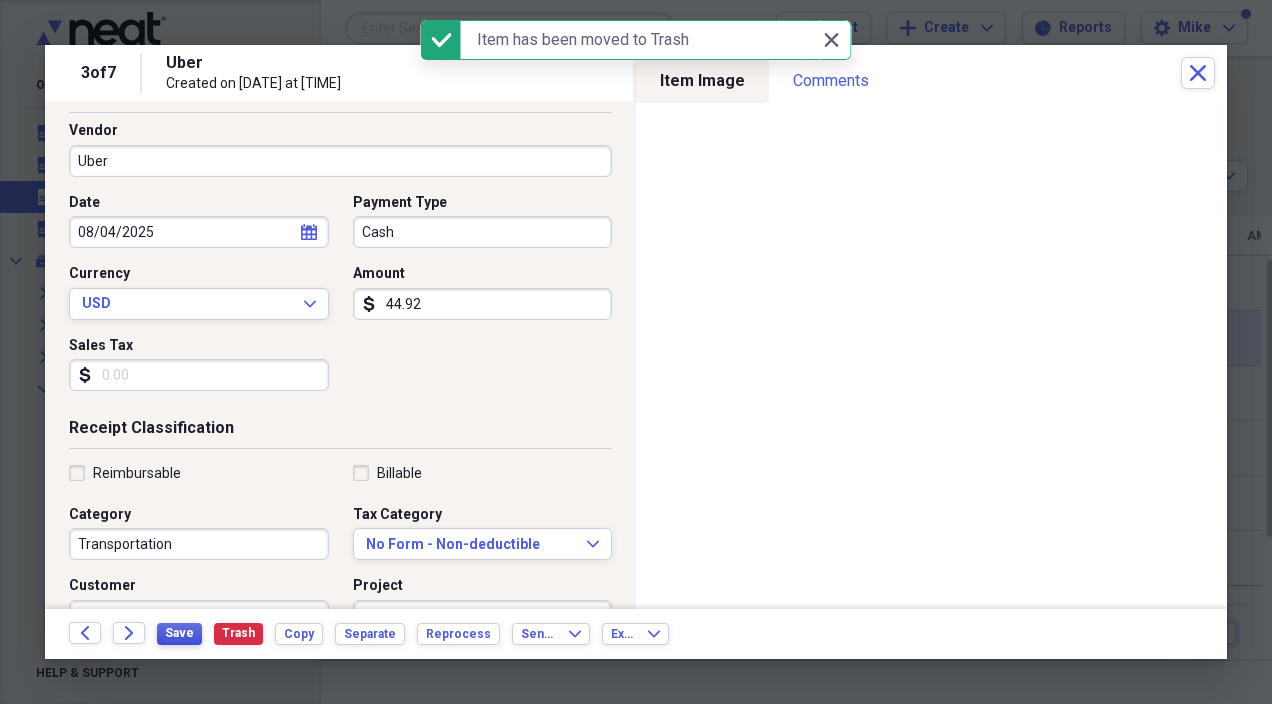 click on "Save" at bounding box center [179, 633] 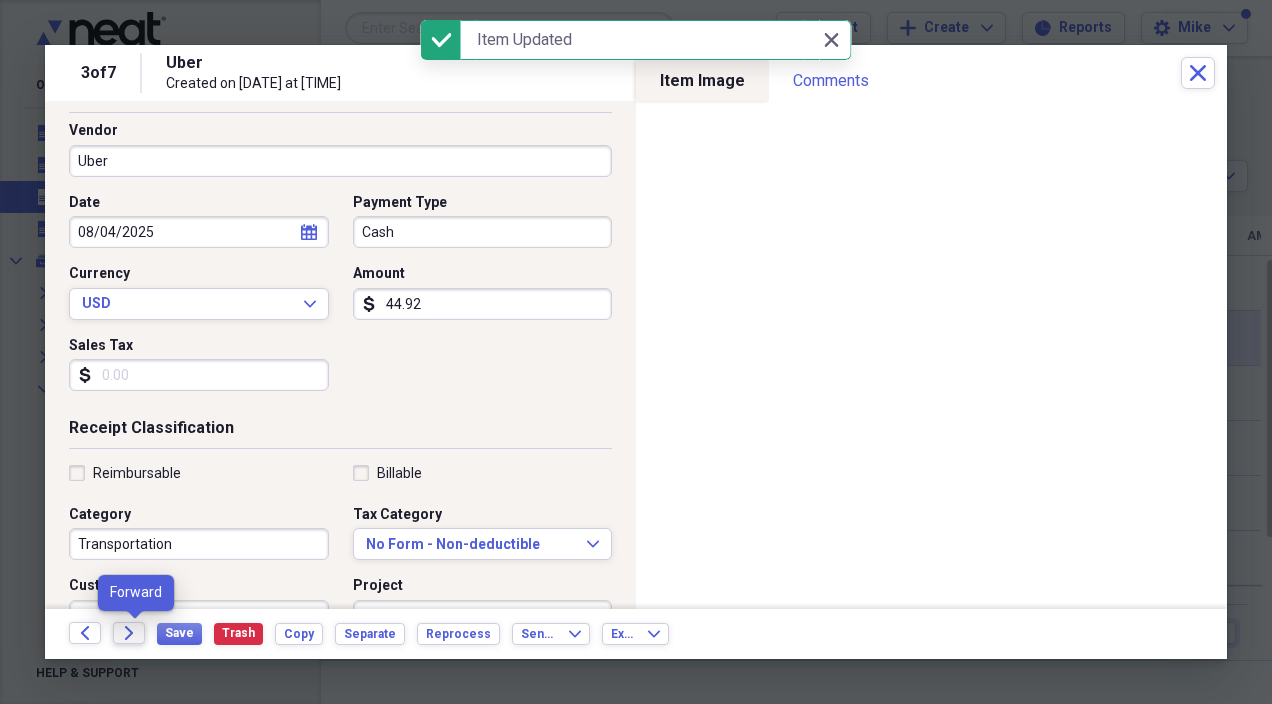 click on "Forward" 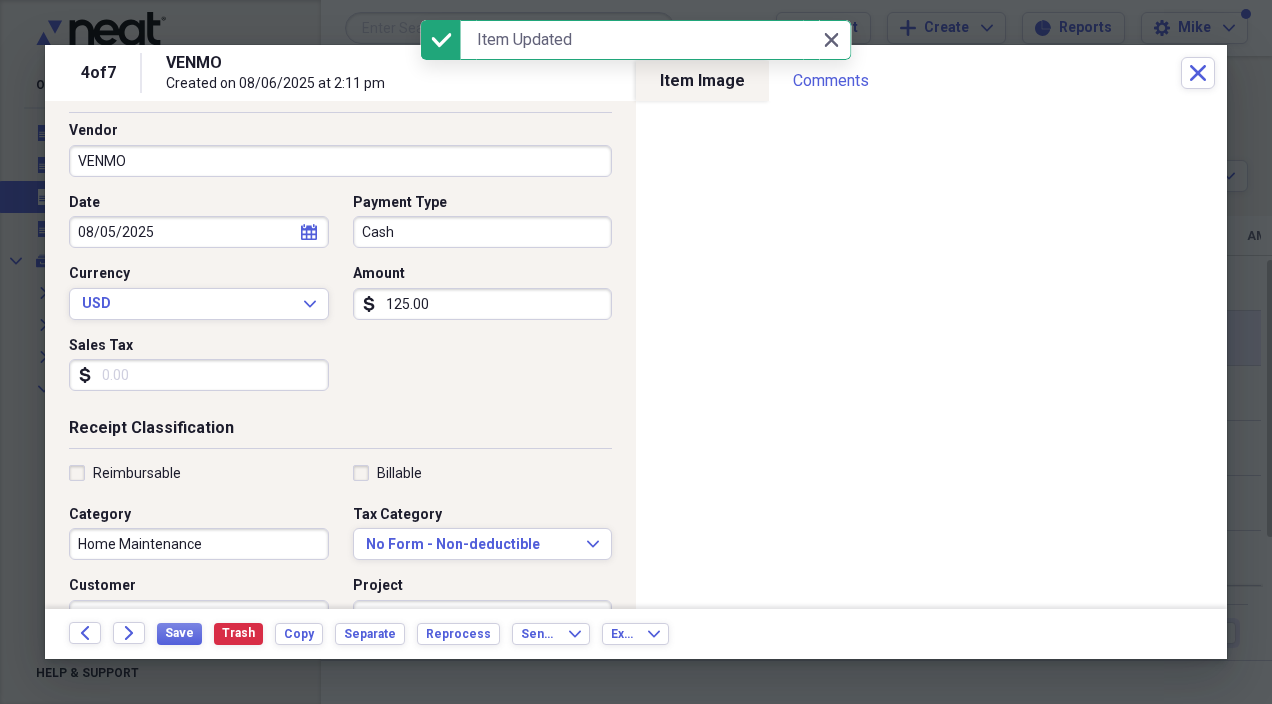 scroll, scrollTop: 153, scrollLeft: 0, axis: vertical 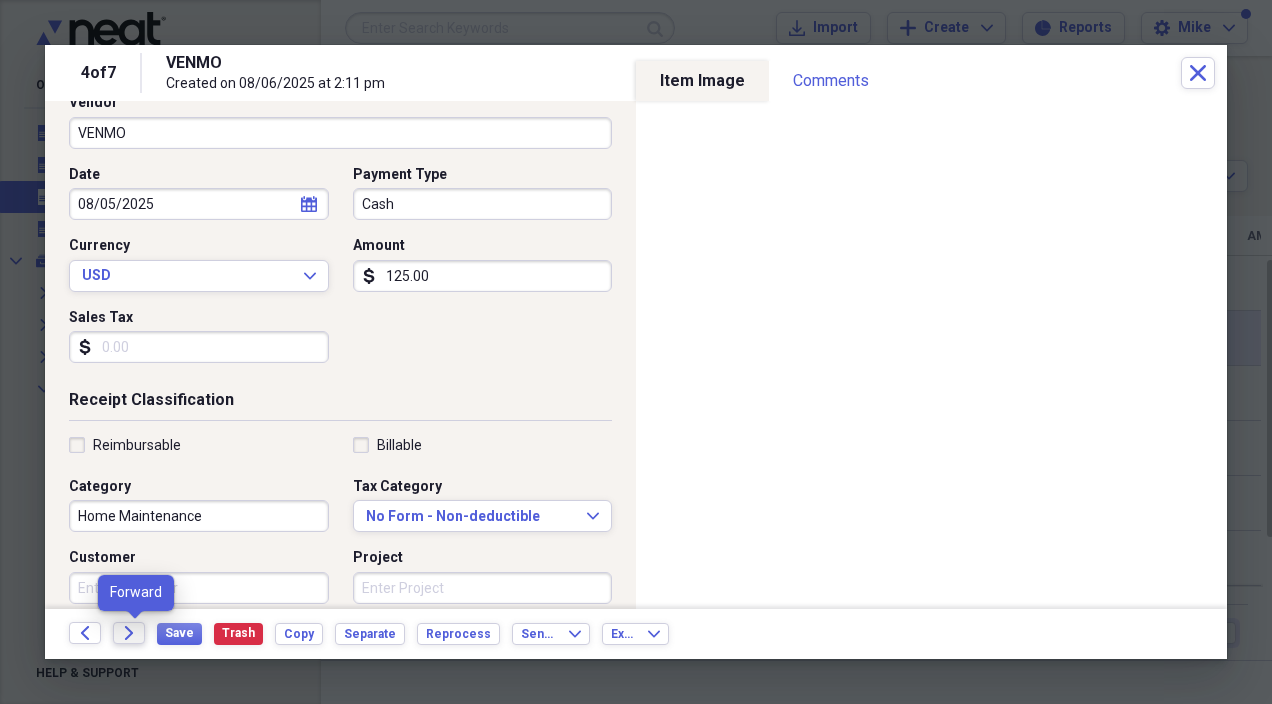 click on "Forward" 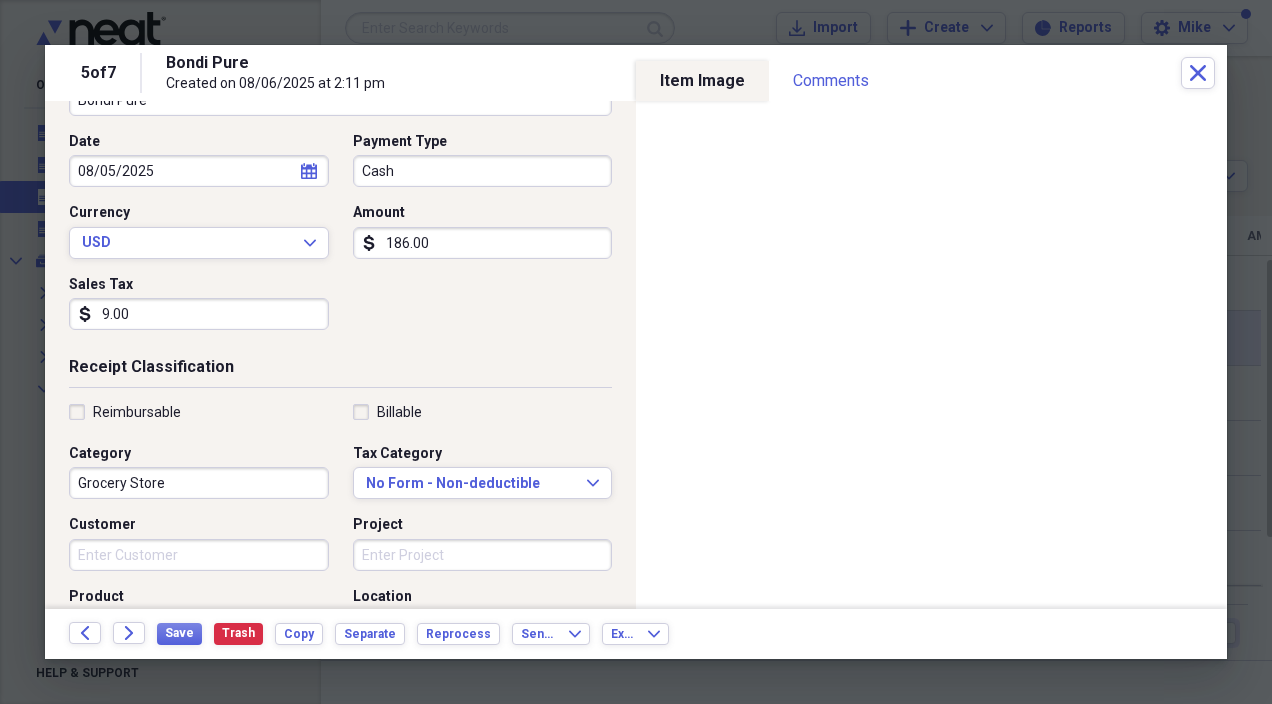 scroll, scrollTop: 191, scrollLeft: 0, axis: vertical 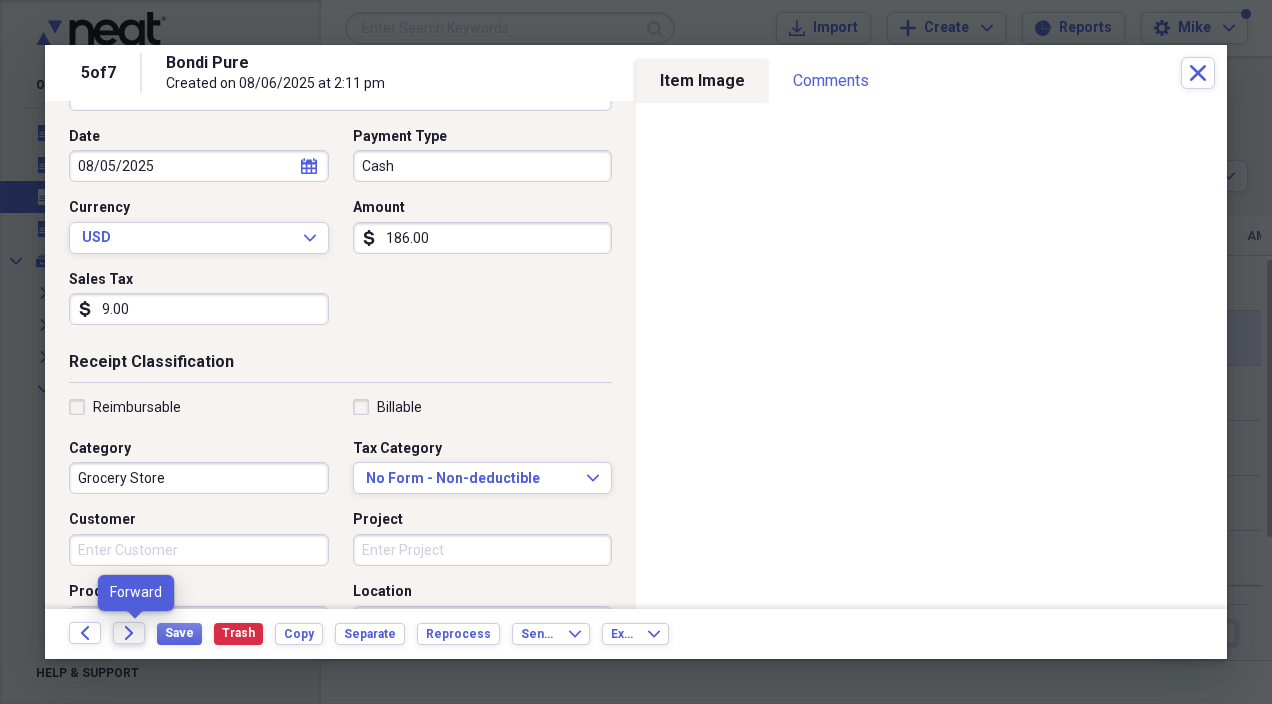 click on "Forward" 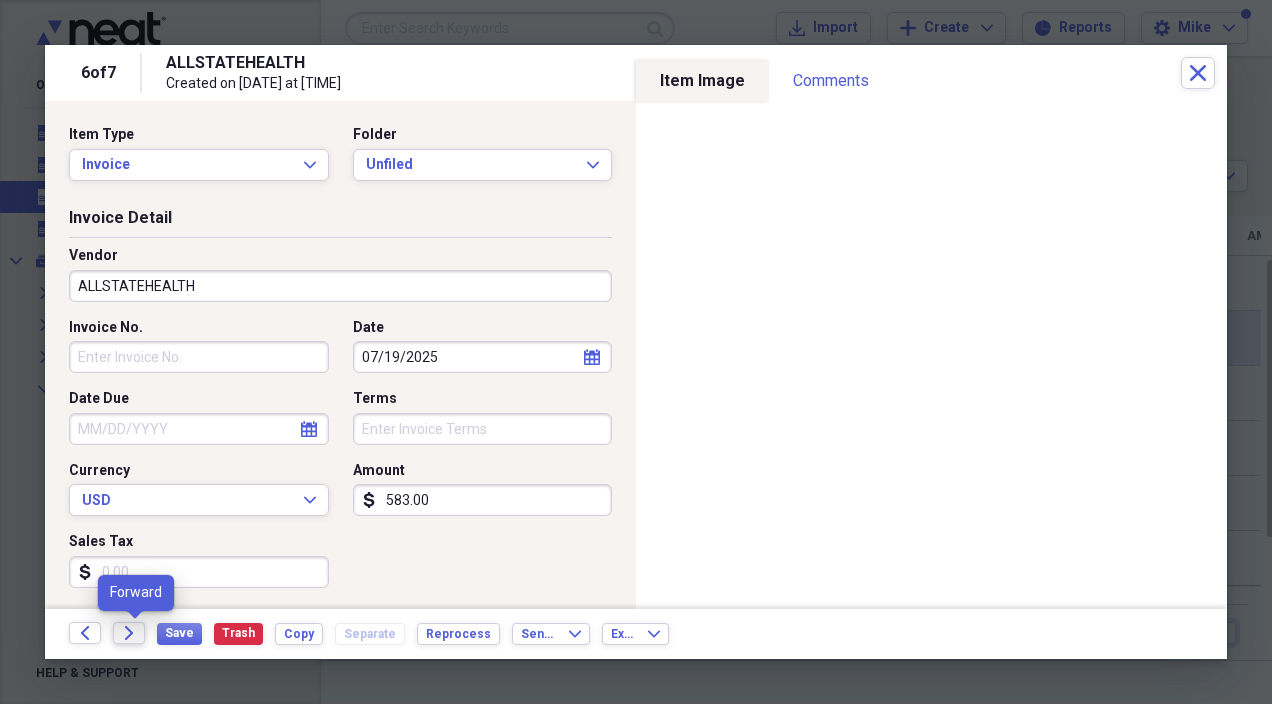click 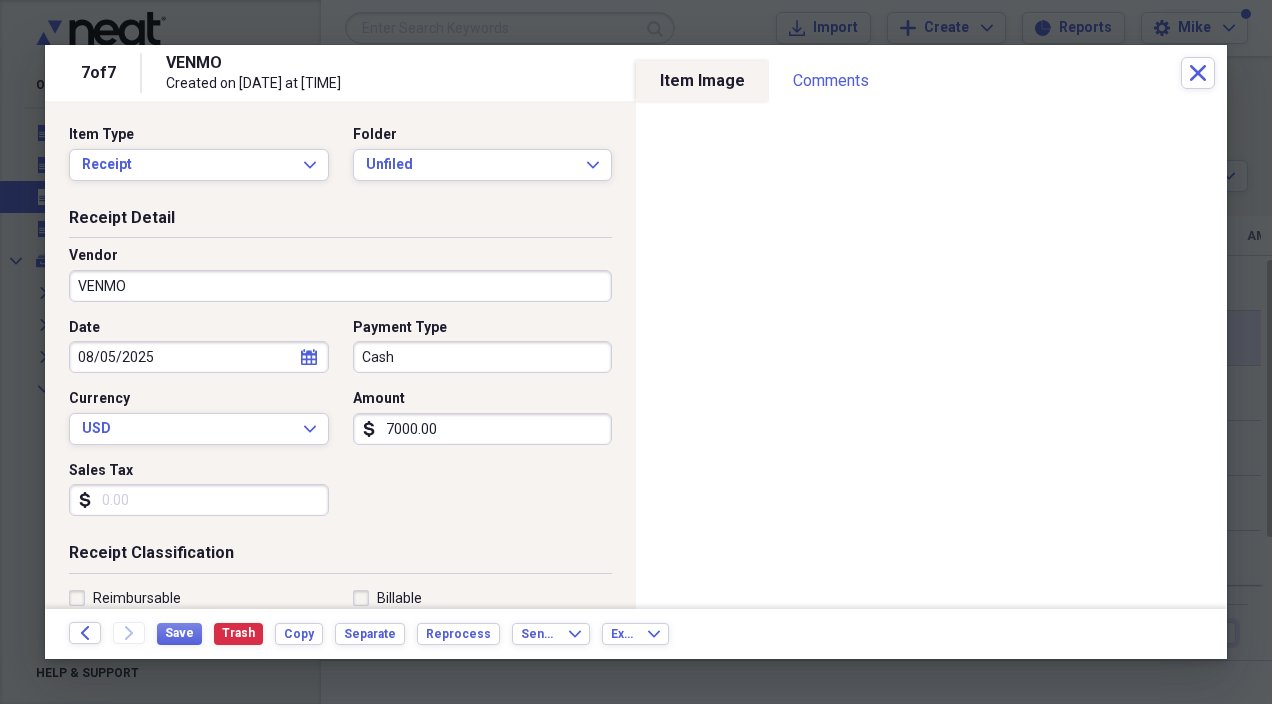 click on "7000.00" at bounding box center [483, 429] 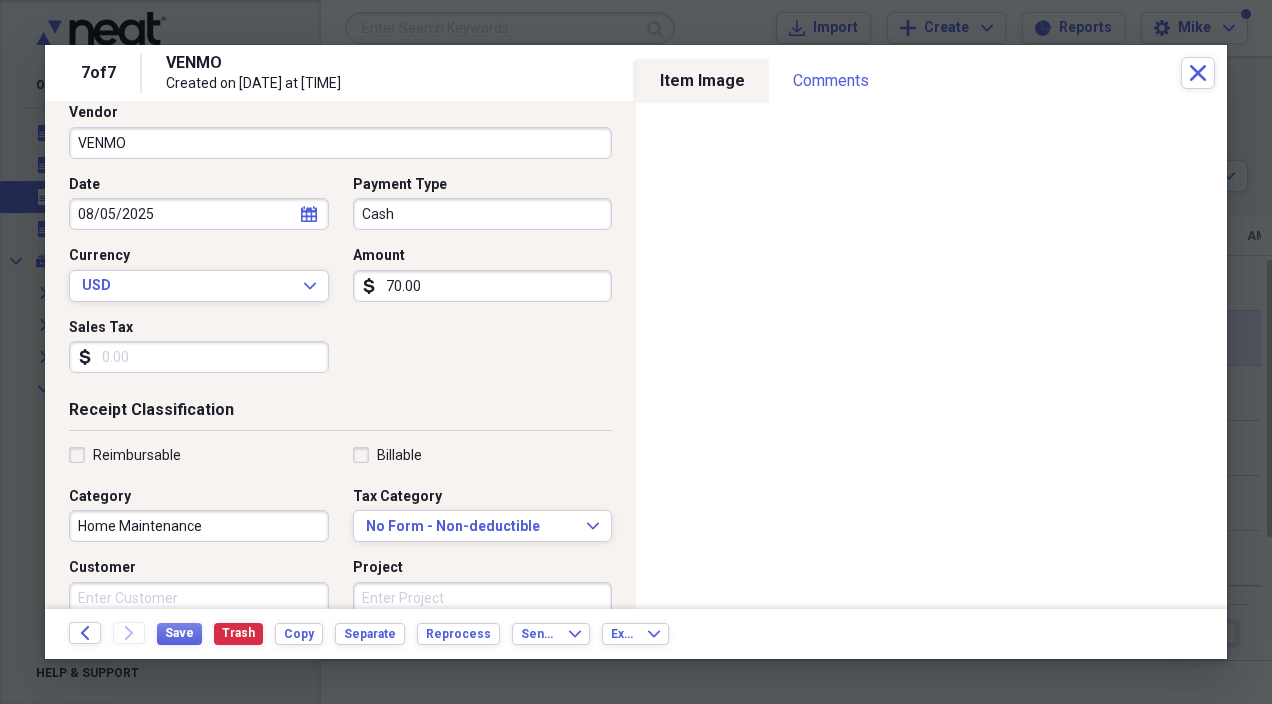 scroll, scrollTop: 145, scrollLeft: 0, axis: vertical 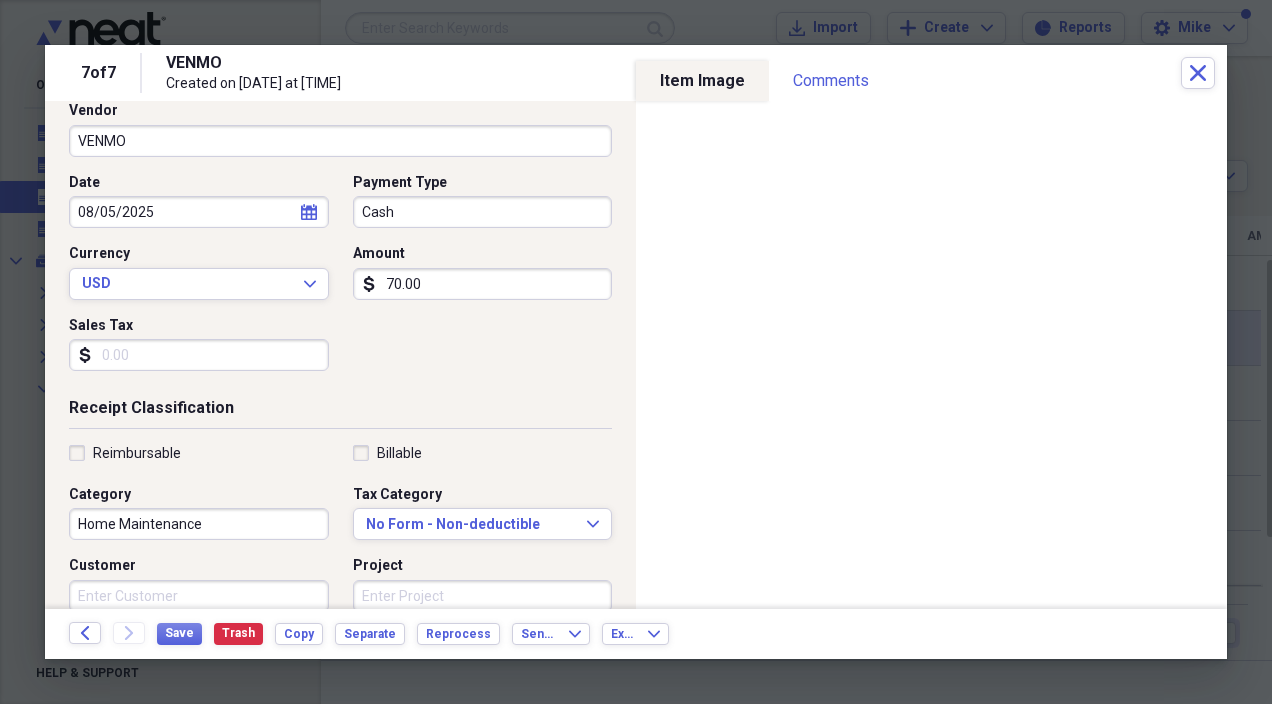 type on "70.00" 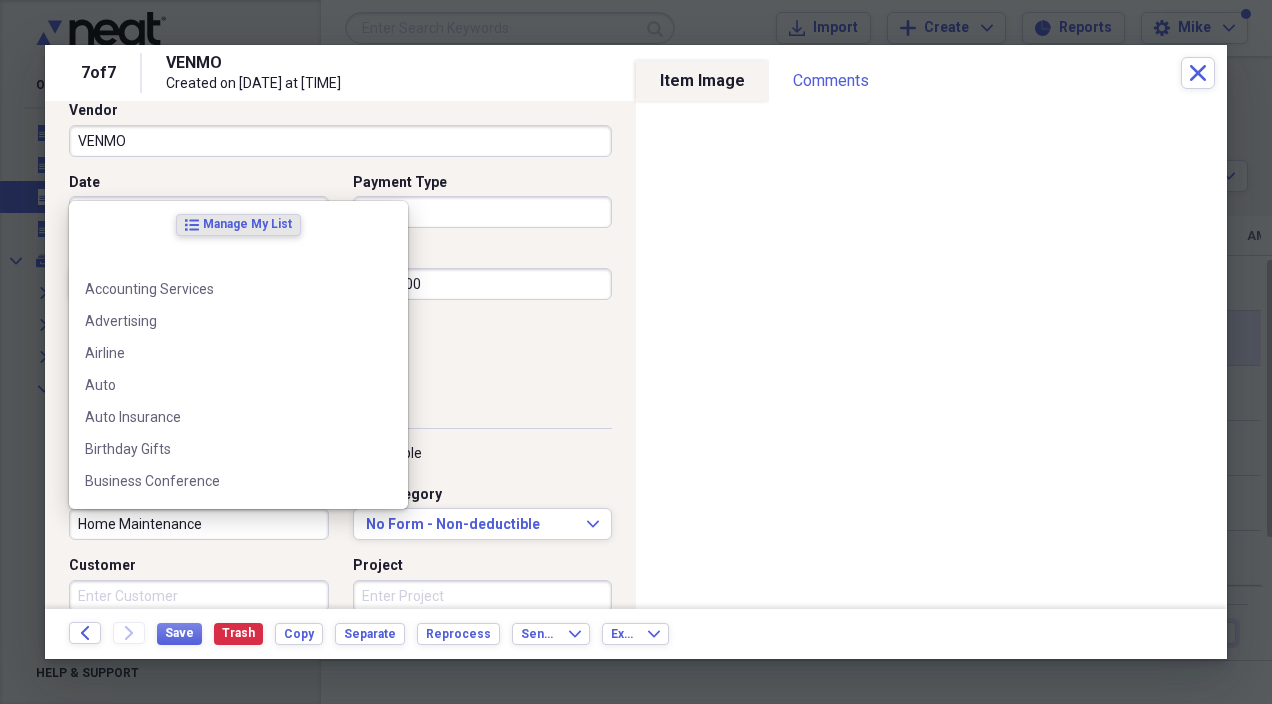click on "Home Maintenance" at bounding box center (199, 524) 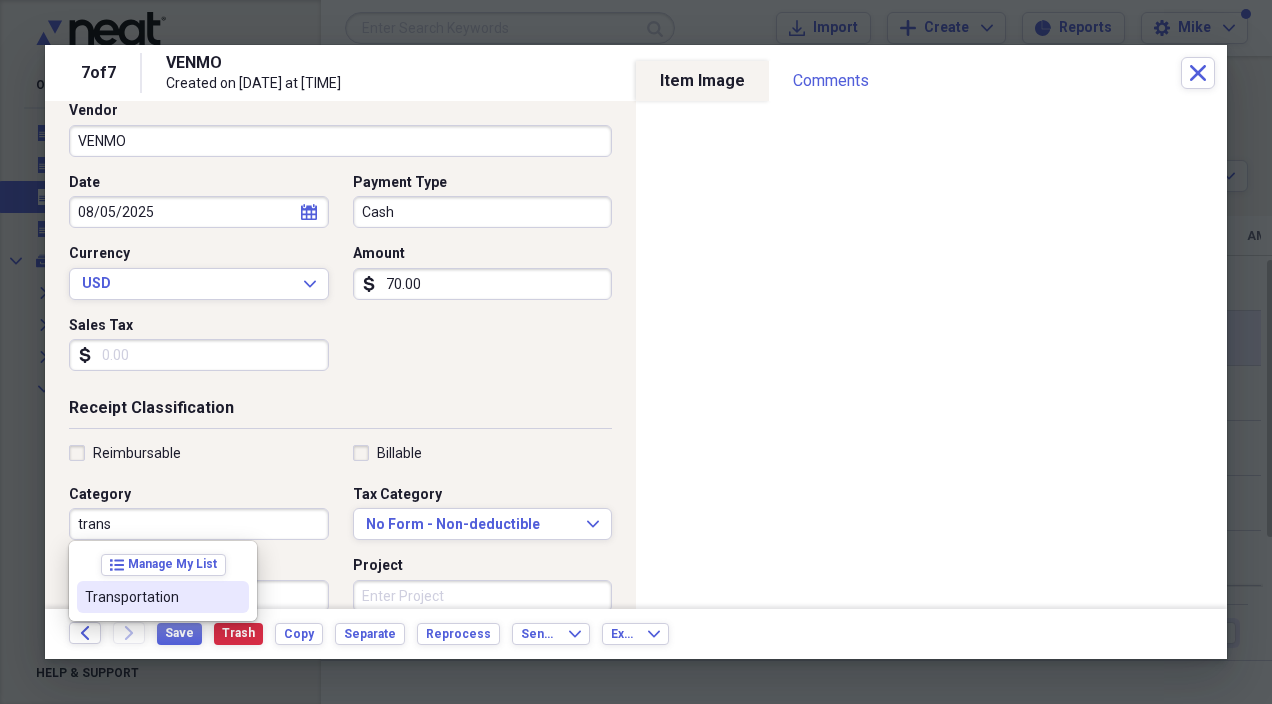 click on "Transportation" at bounding box center (151, 597) 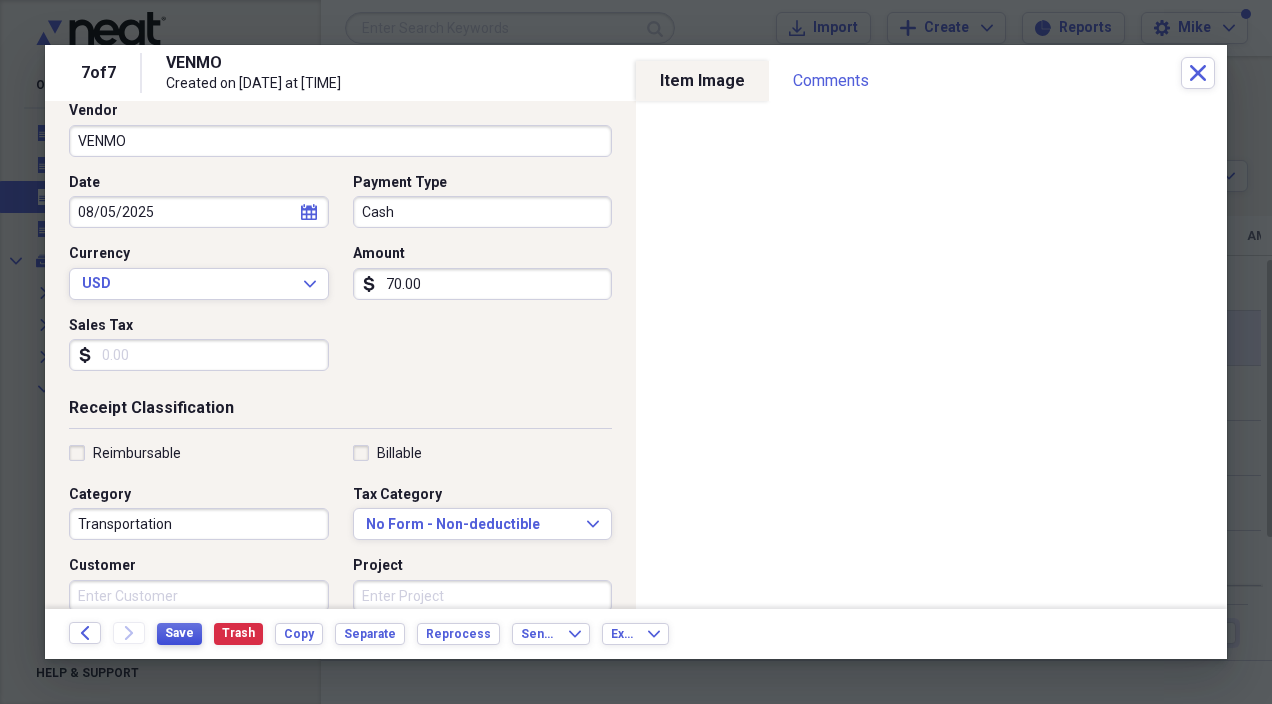 click on "Save" at bounding box center (179, 633) 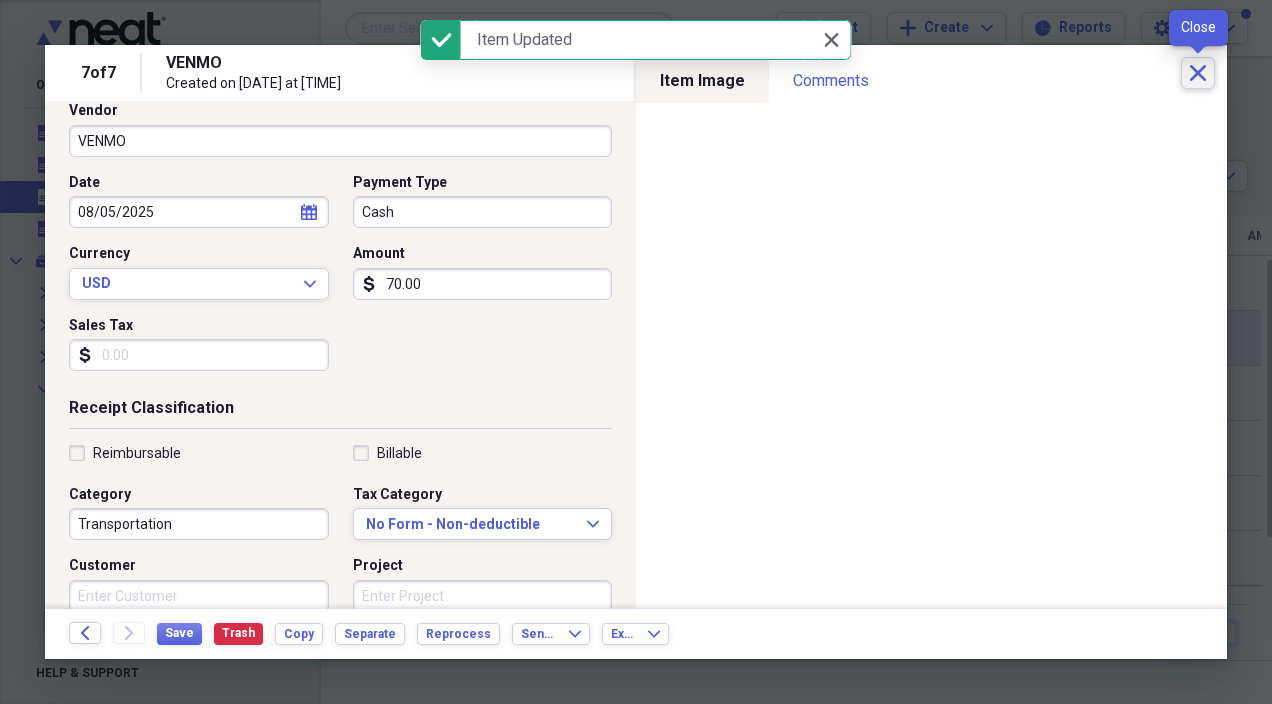 click on "Close" at bounding box center (1198, 73) 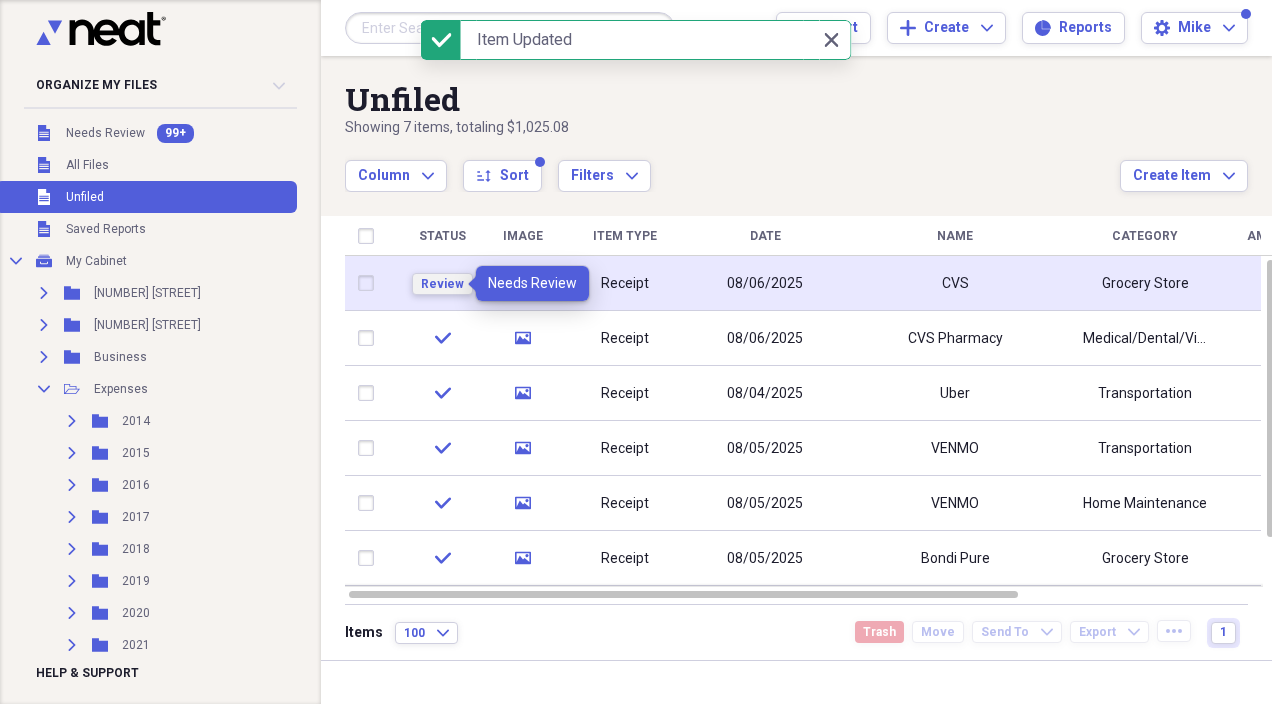 click on "Review" at bounding box center [442, 284] 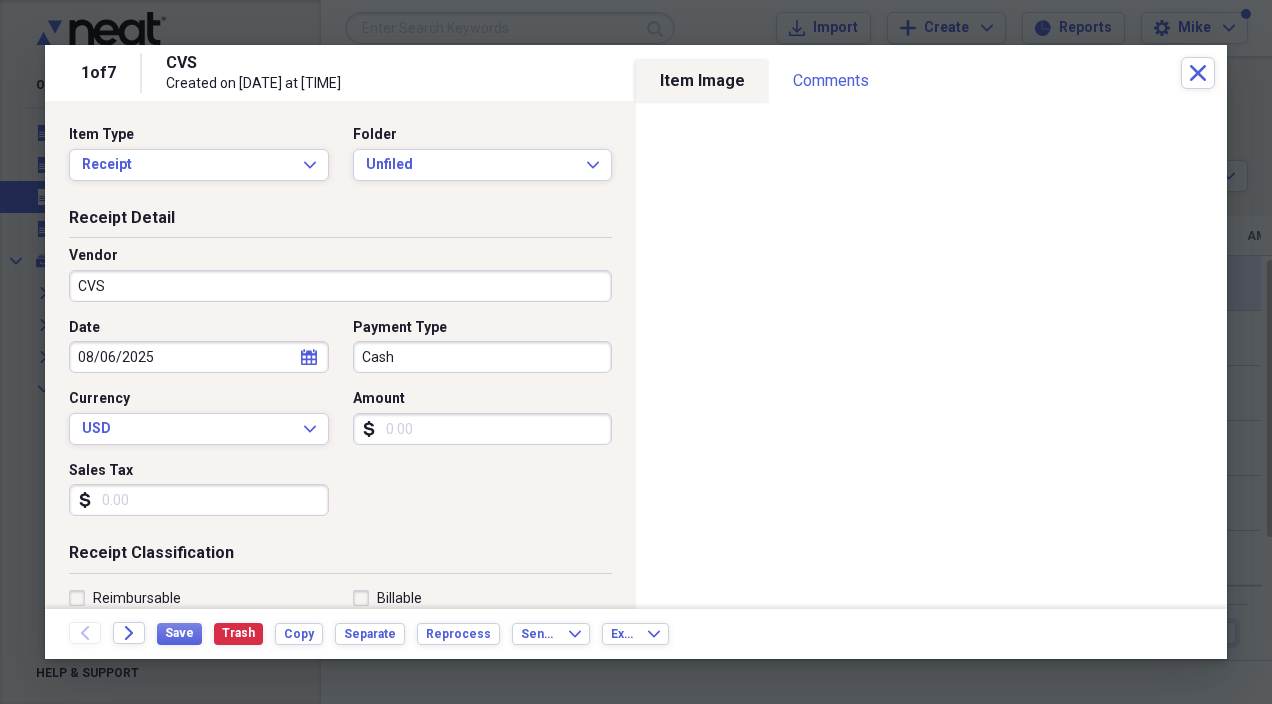 click on "Amount" at bounding box center (483, 429) 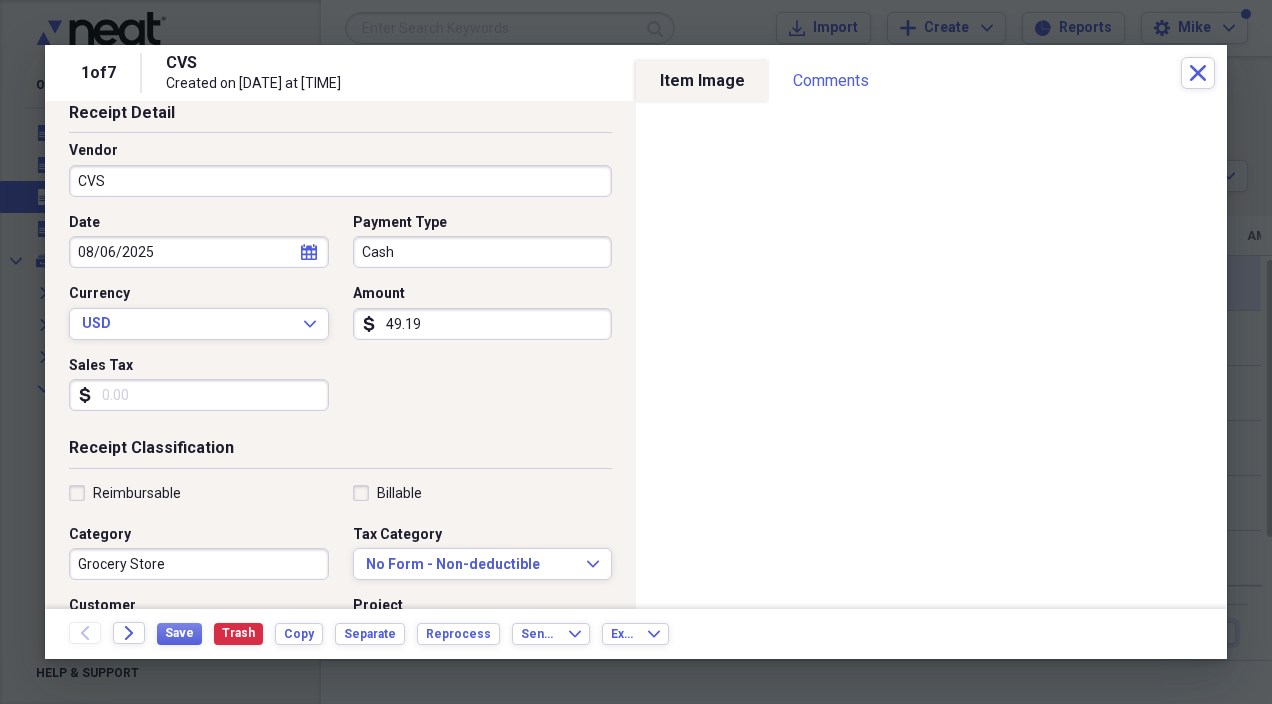 scroll, scrollTop: 172, scrollLeft: 0, axis: vertical 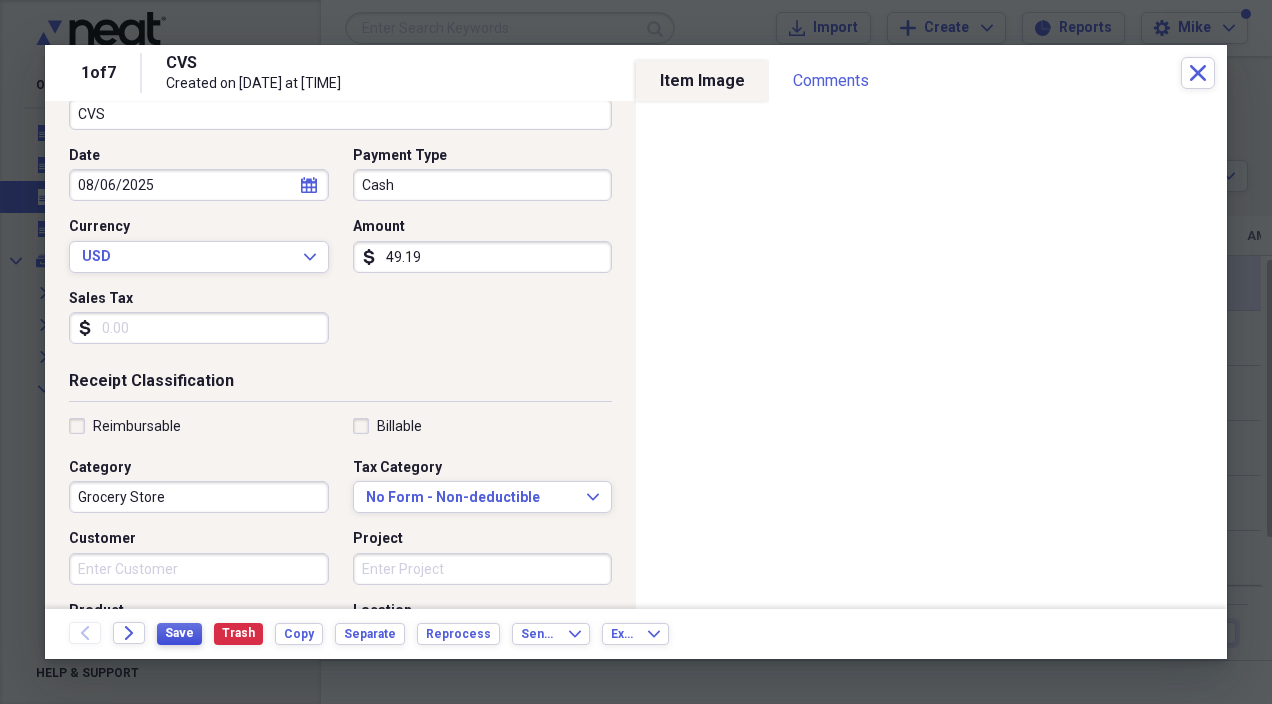 type on "49.19" 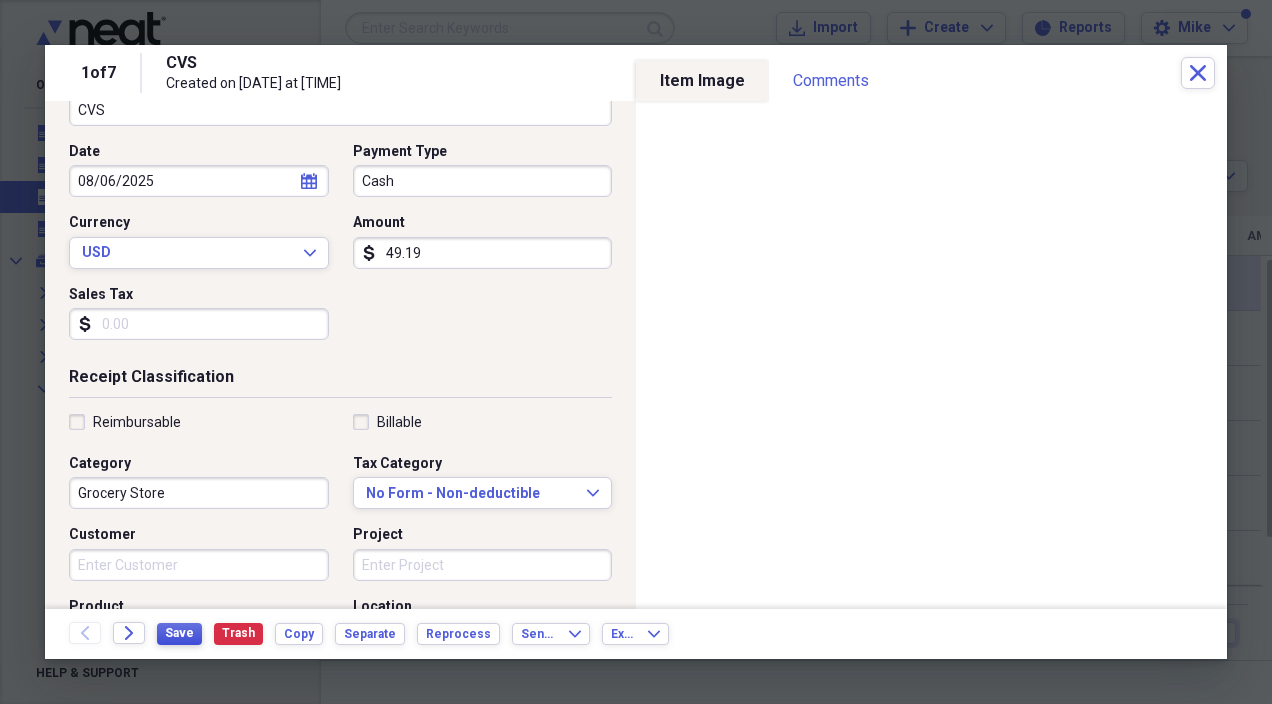 click on "Save" at bounding box center (179, 633) 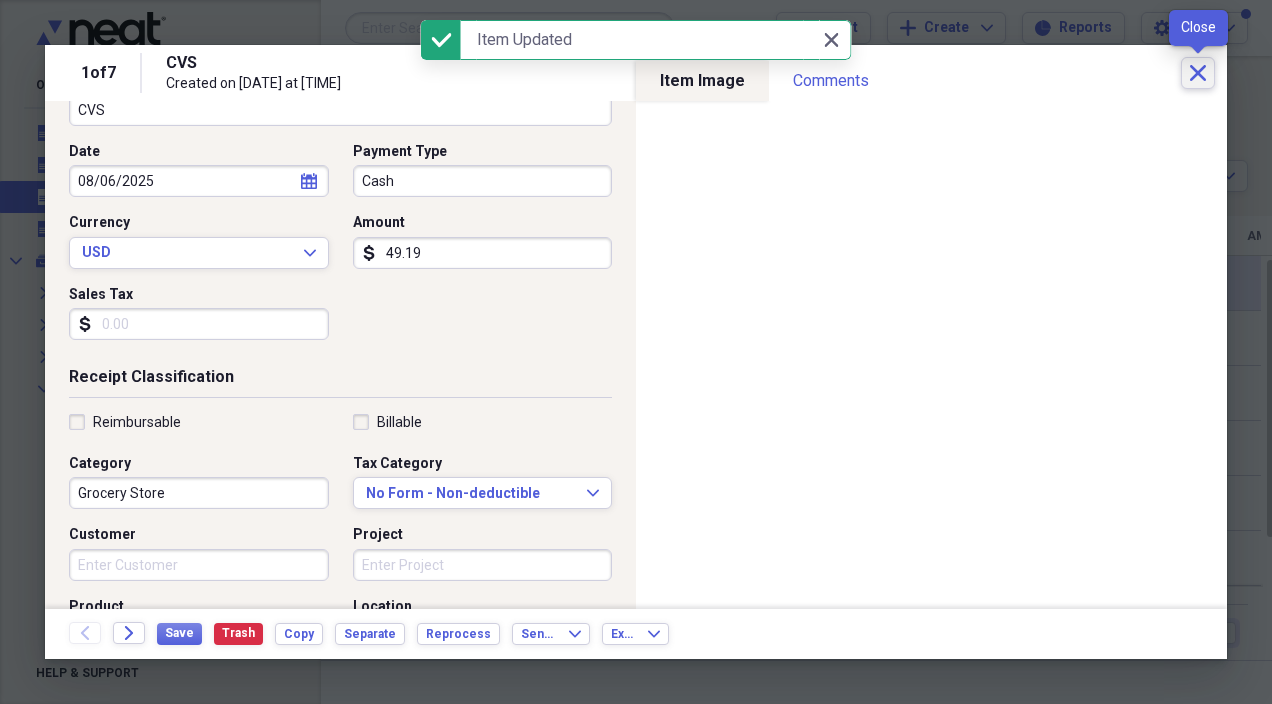 click on "Close" 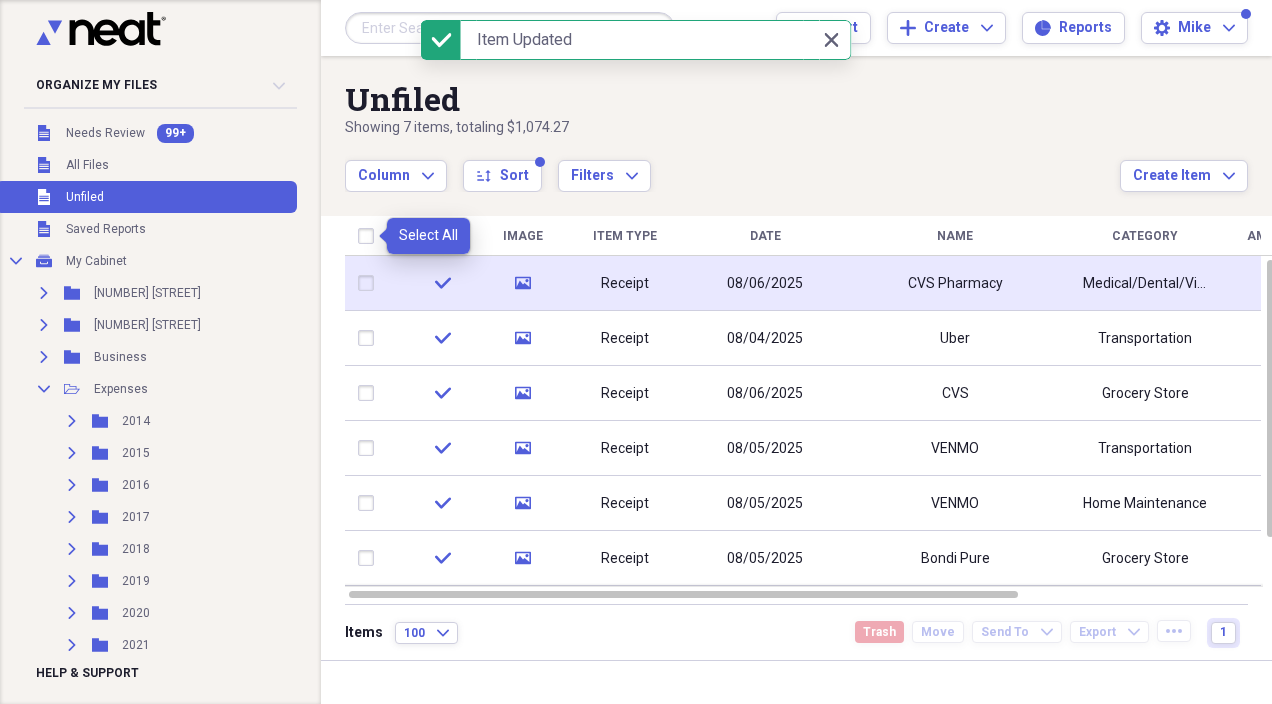 click at bounding box center (370, 236) 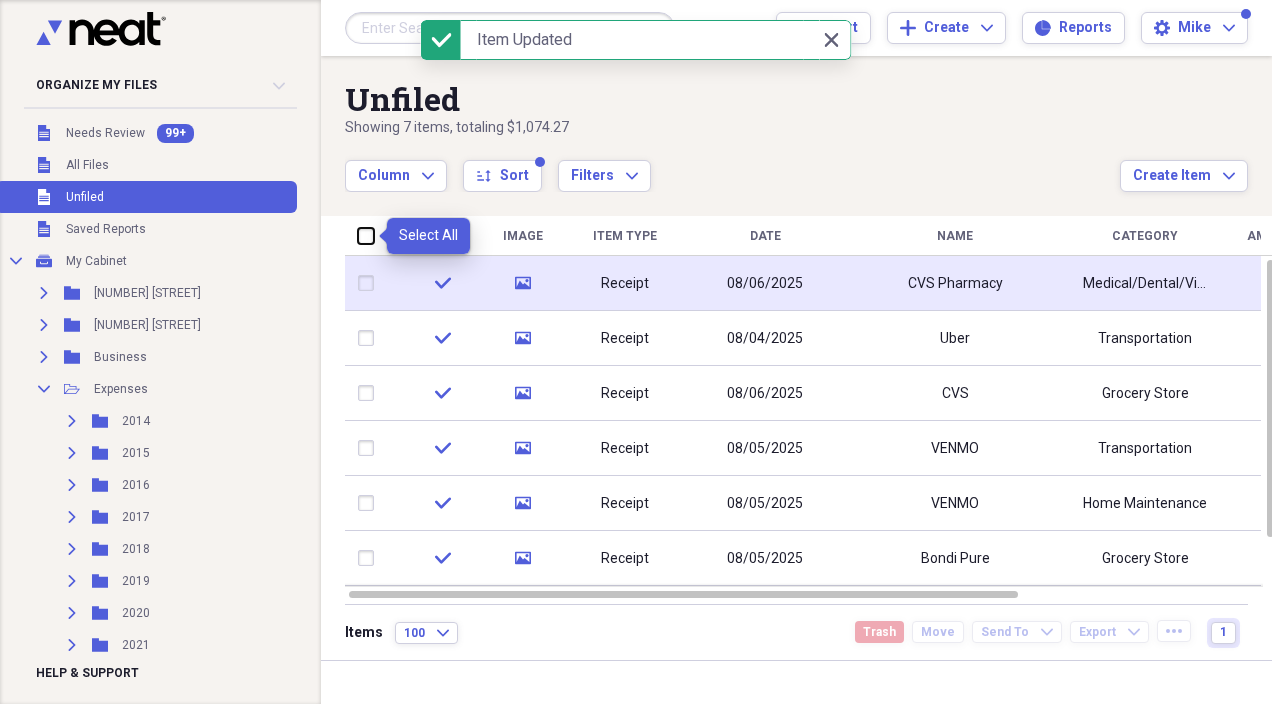 click at bounding box center (358, 235) 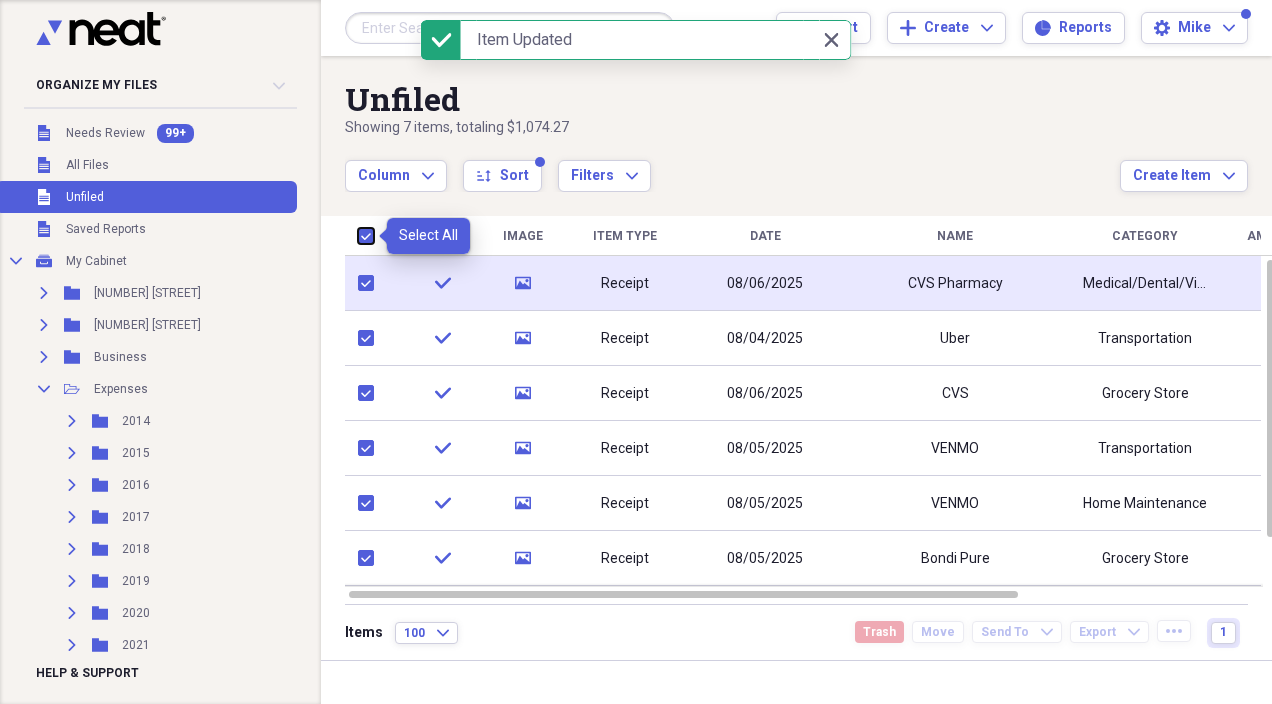checkbox on "true" 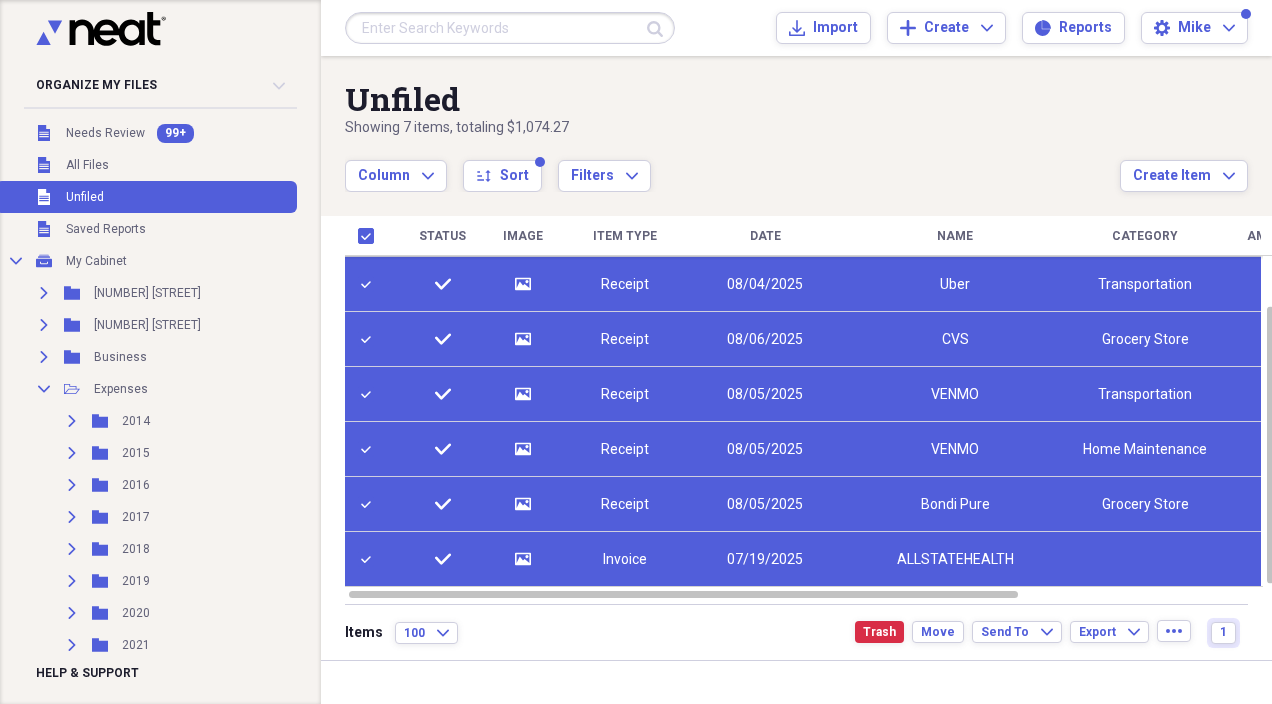 click at bounding box center (370, 559) 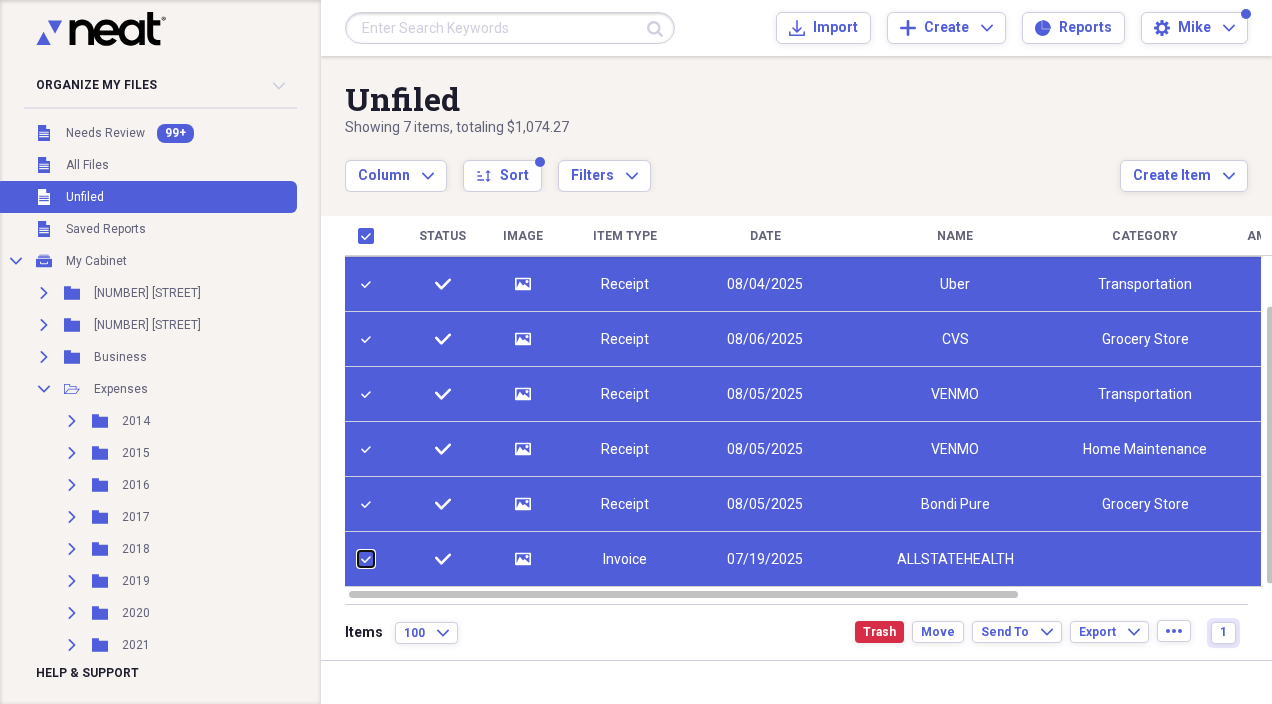 click at bounding box center (358, 559) 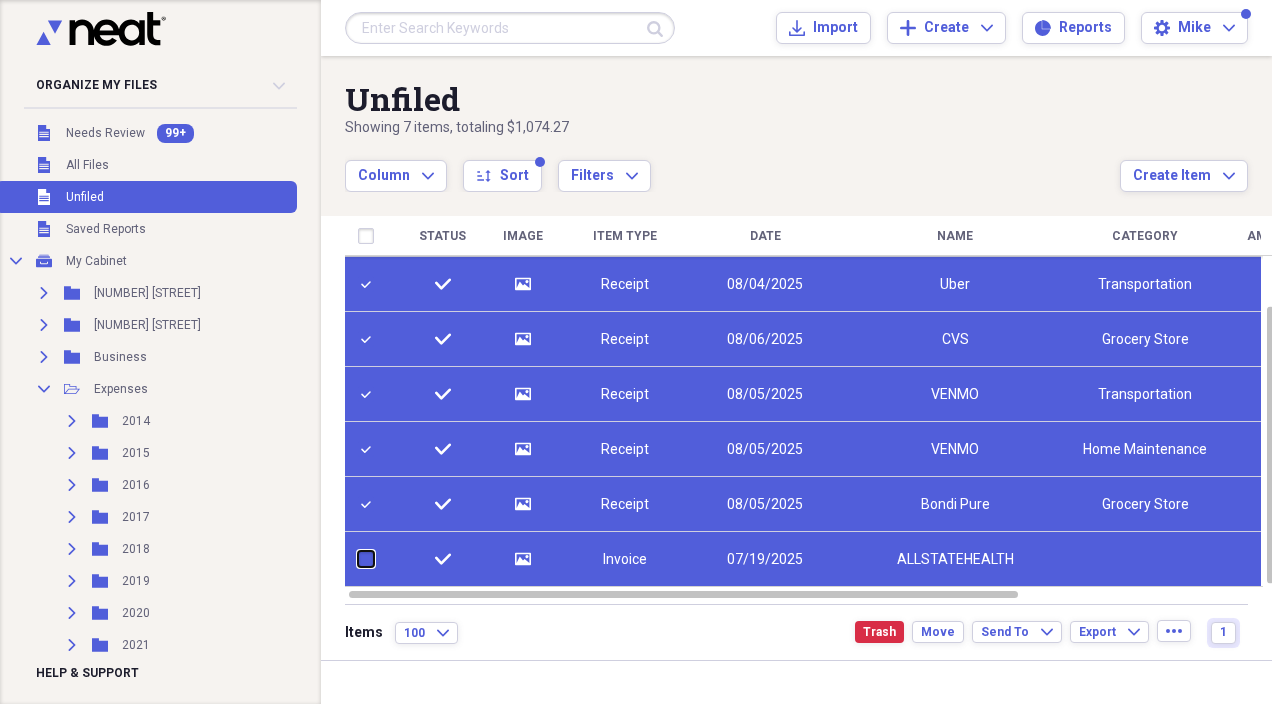 checkbox on "false" 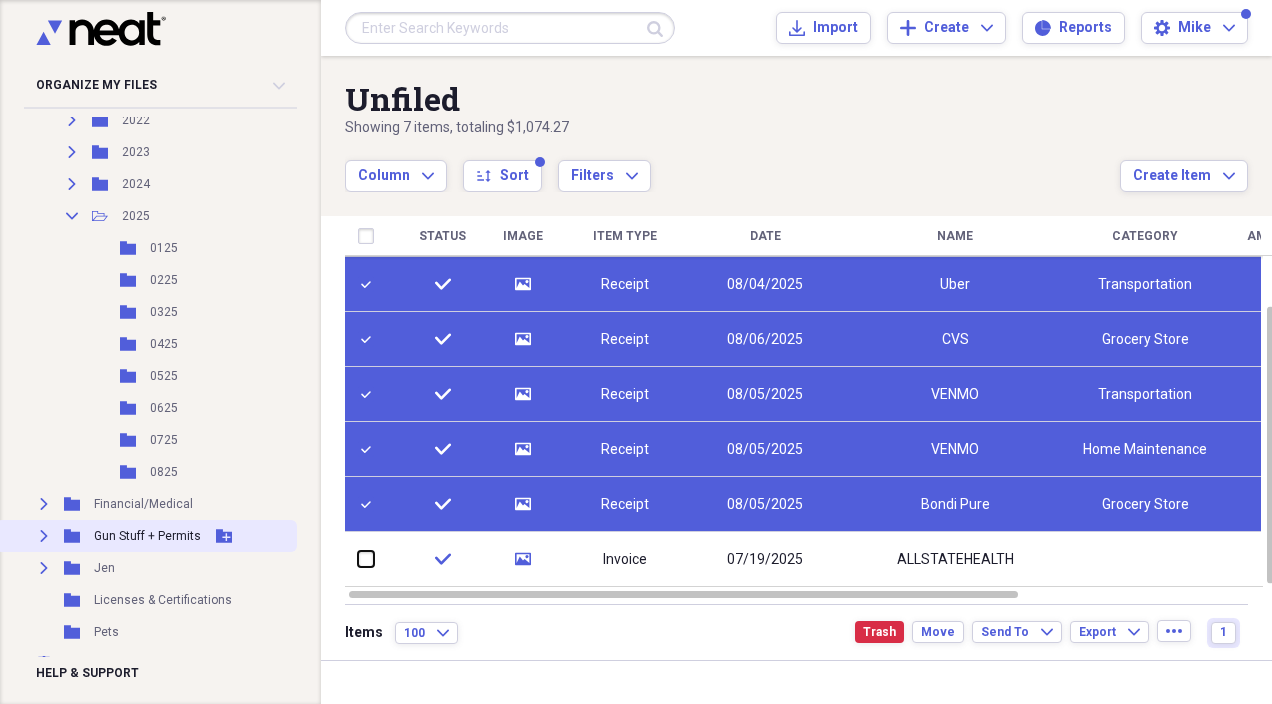 scroll, scrollTop: 579, scrollLeft: 0, axis: vertical 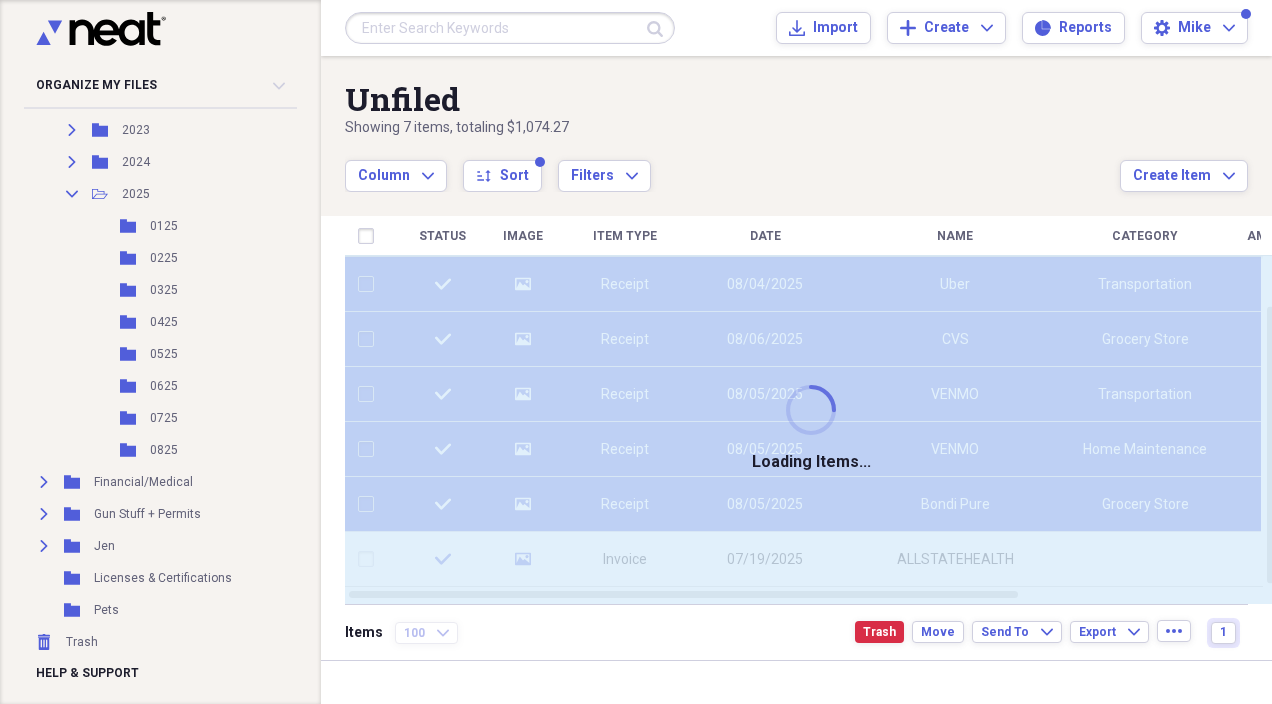 checkbox on "false" 